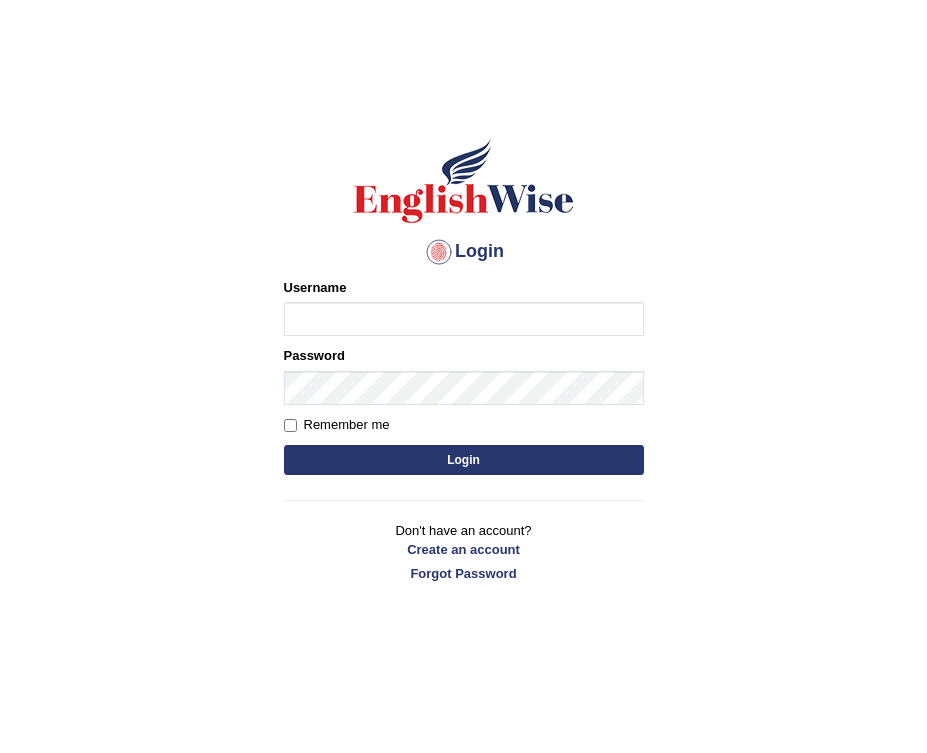 scroll, scrollTop: 0, scrollLeft: 0, axis: both 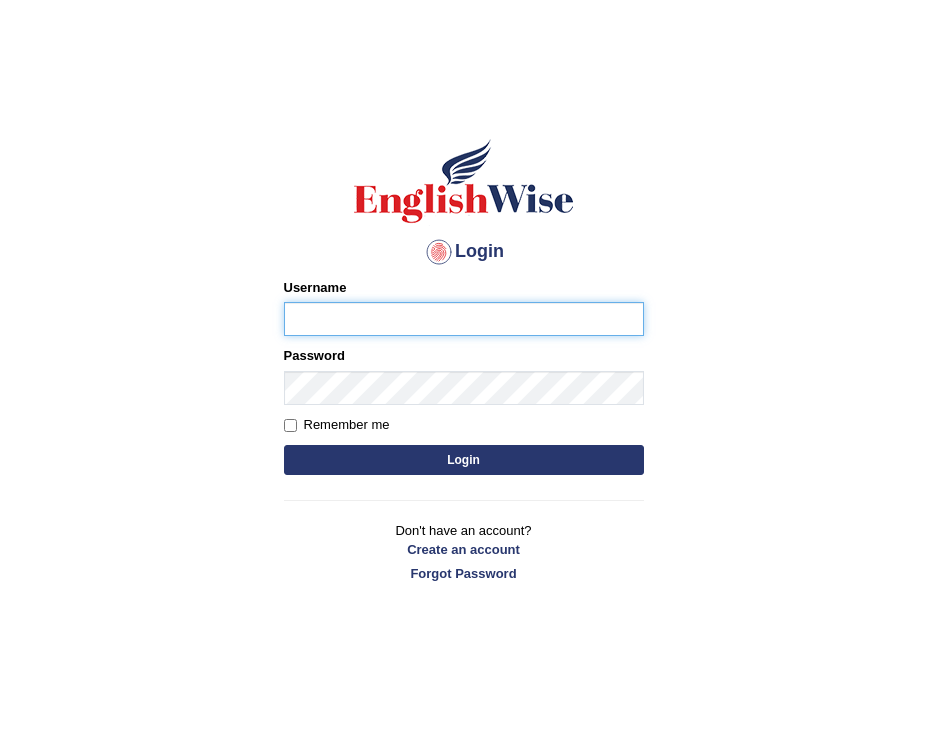 type on "pelinbaki" 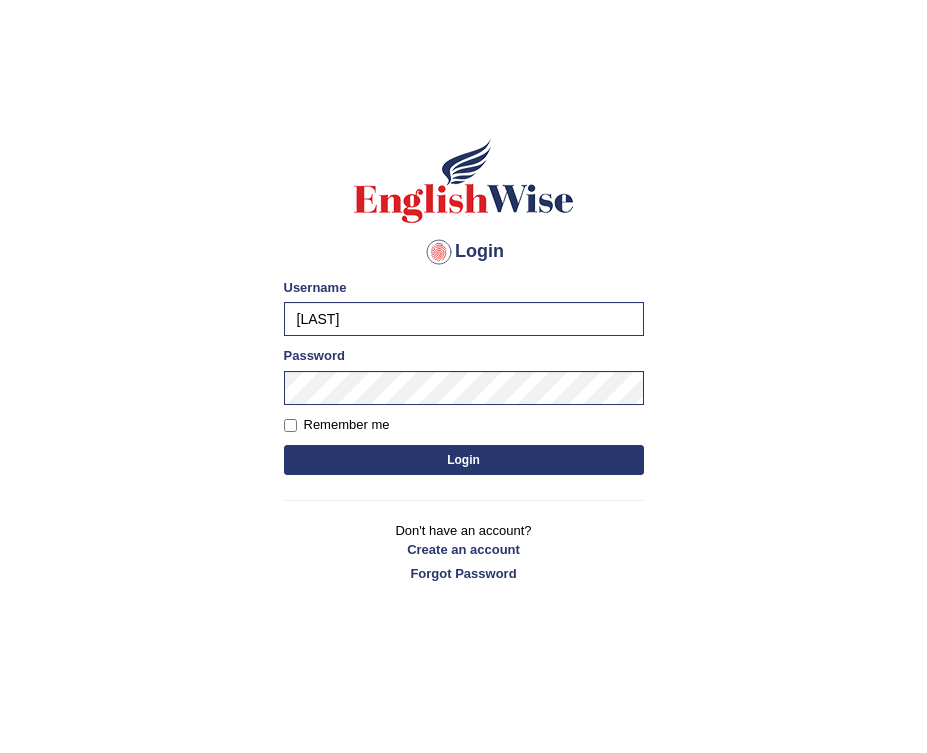 drag, startPoint x: 469, startPoint y: 459, endPoint x: 200, endPoint y: 214, distance: 363.84888 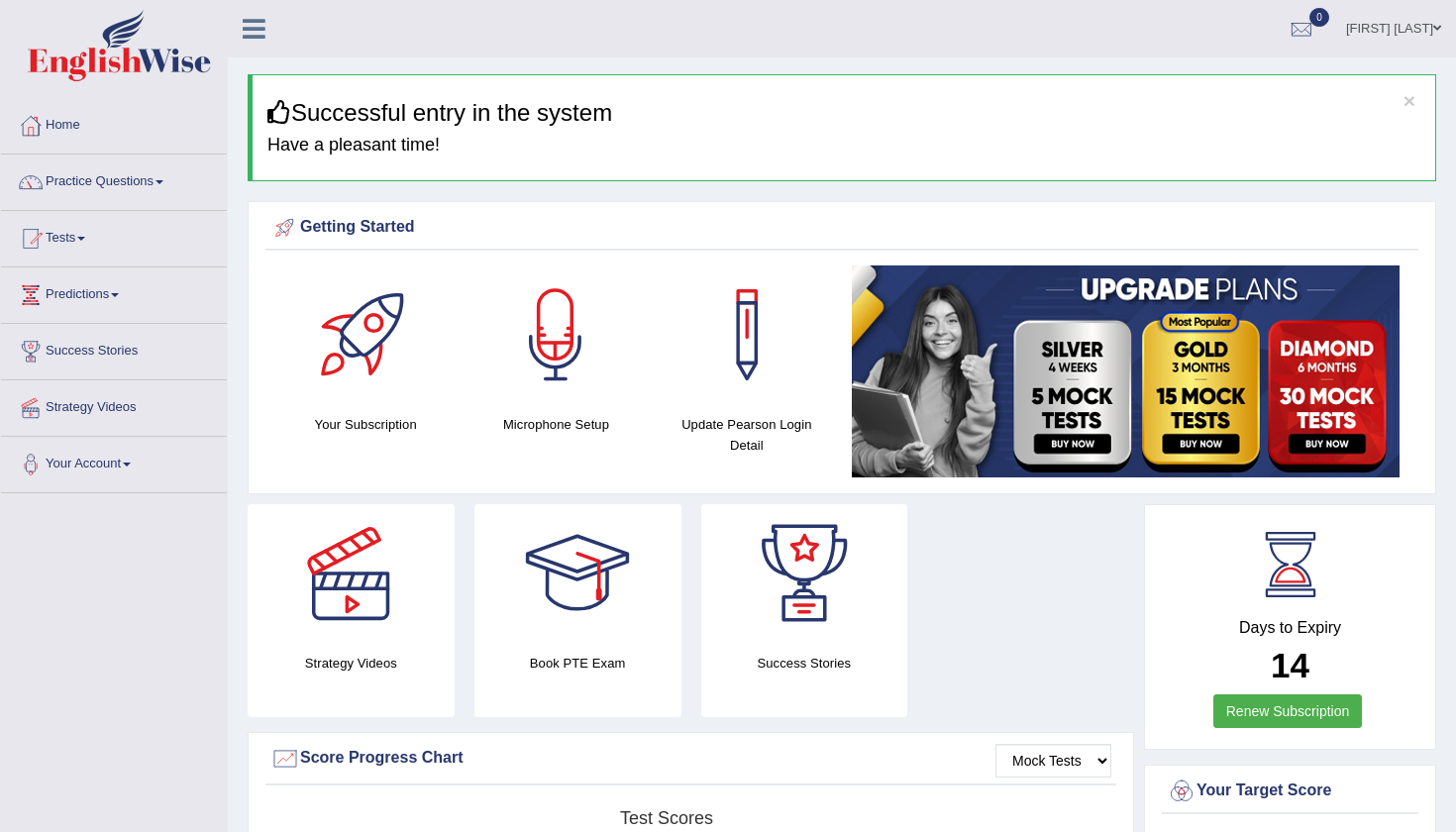scroll, scrollTop: 0, scrollLeft: 0, axis: both 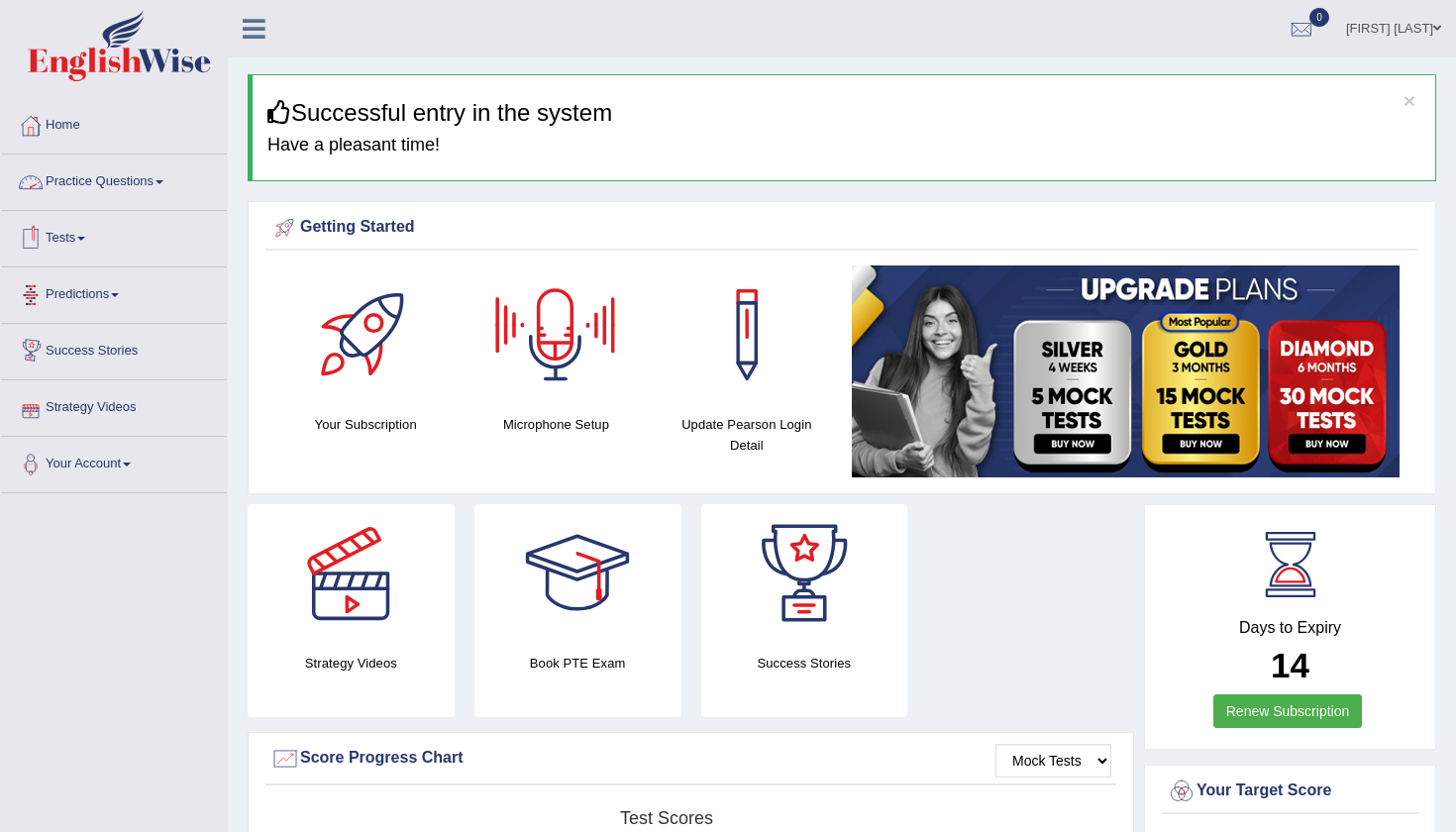 click on "Practice Questions" at bounding box center (114, 179) 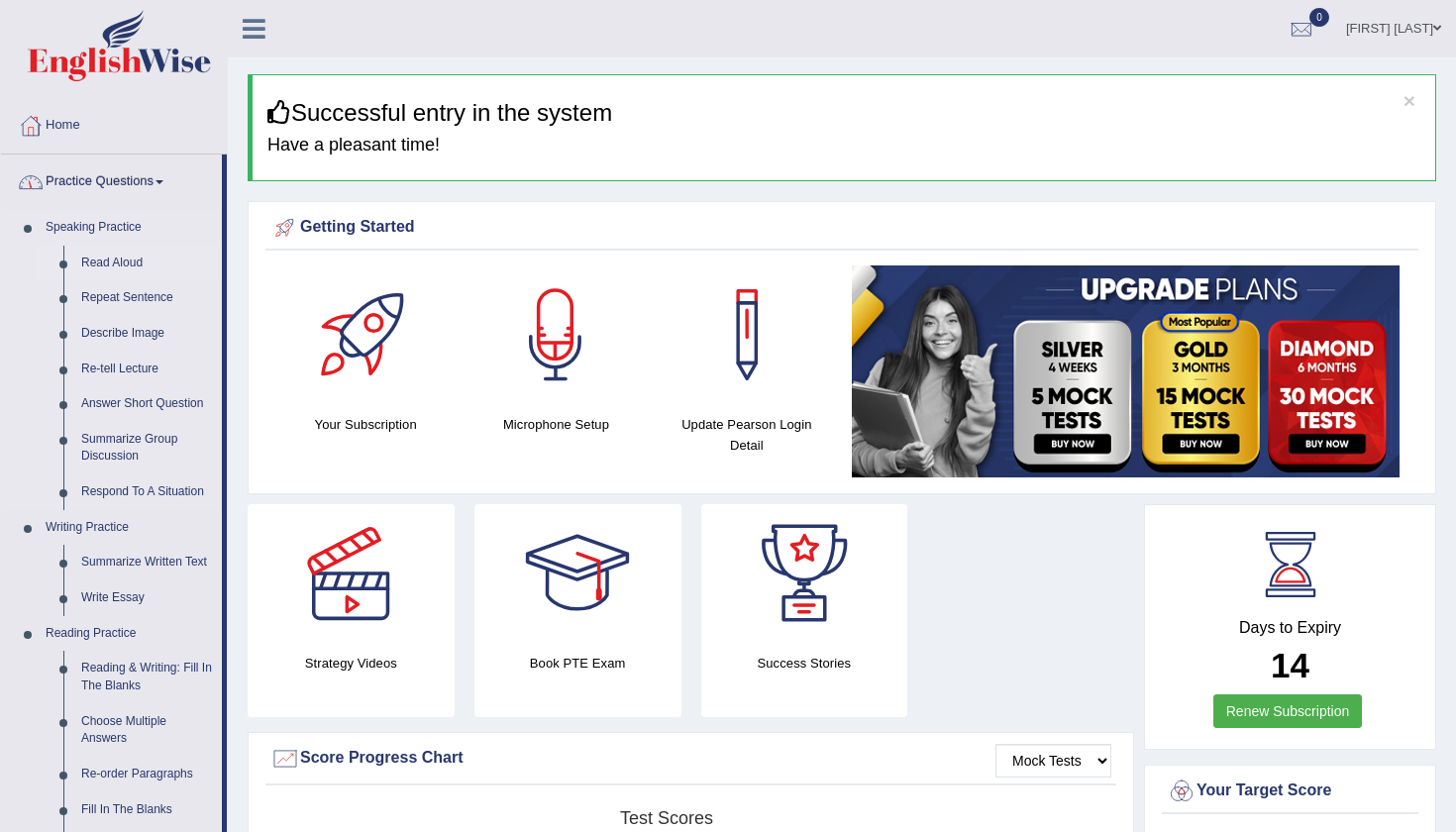 click on "Read Aloud" at bounding box center (147, 263) 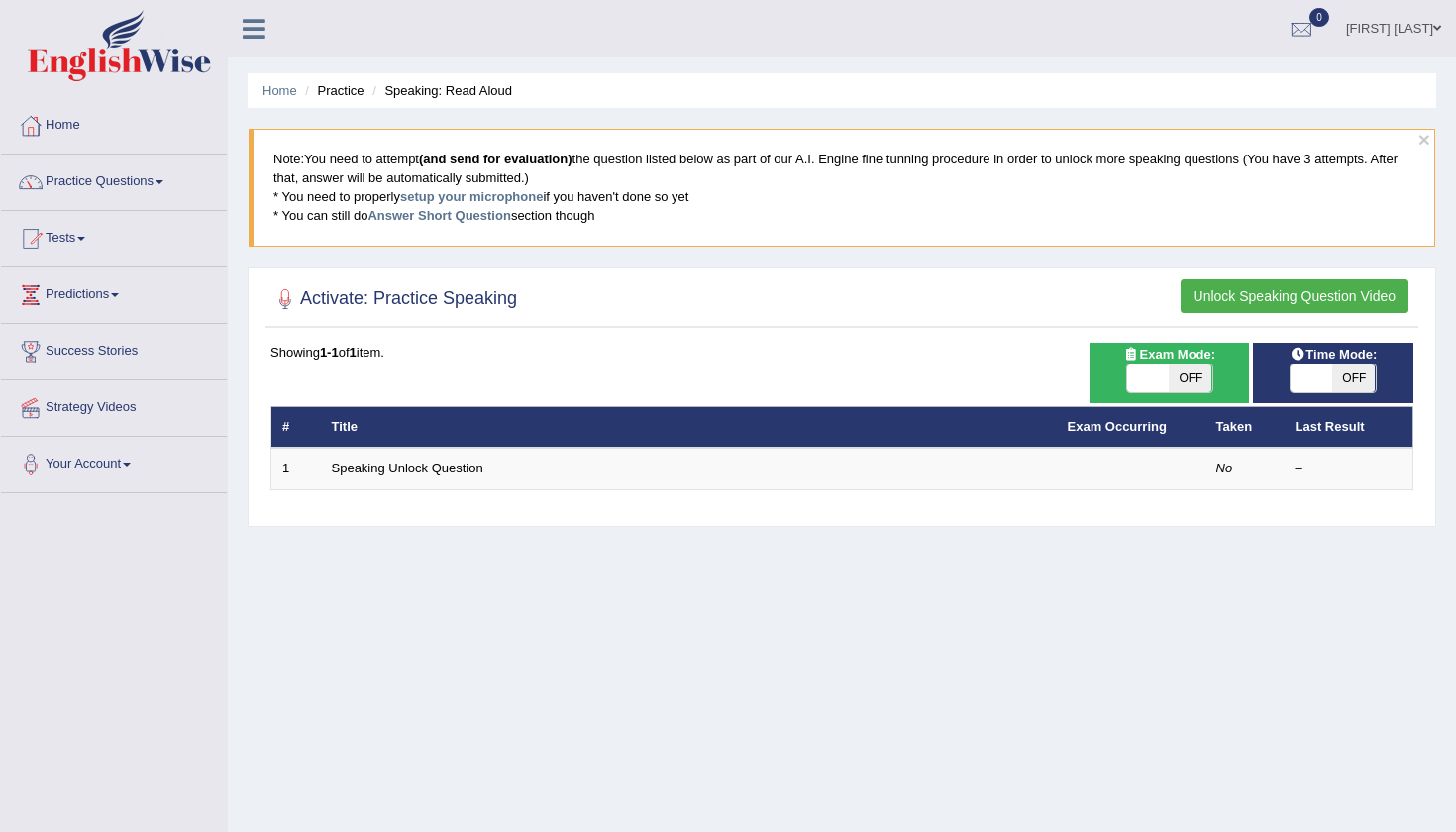 scroll, scrollTop: 0, scrollLeft: 0, axis: both 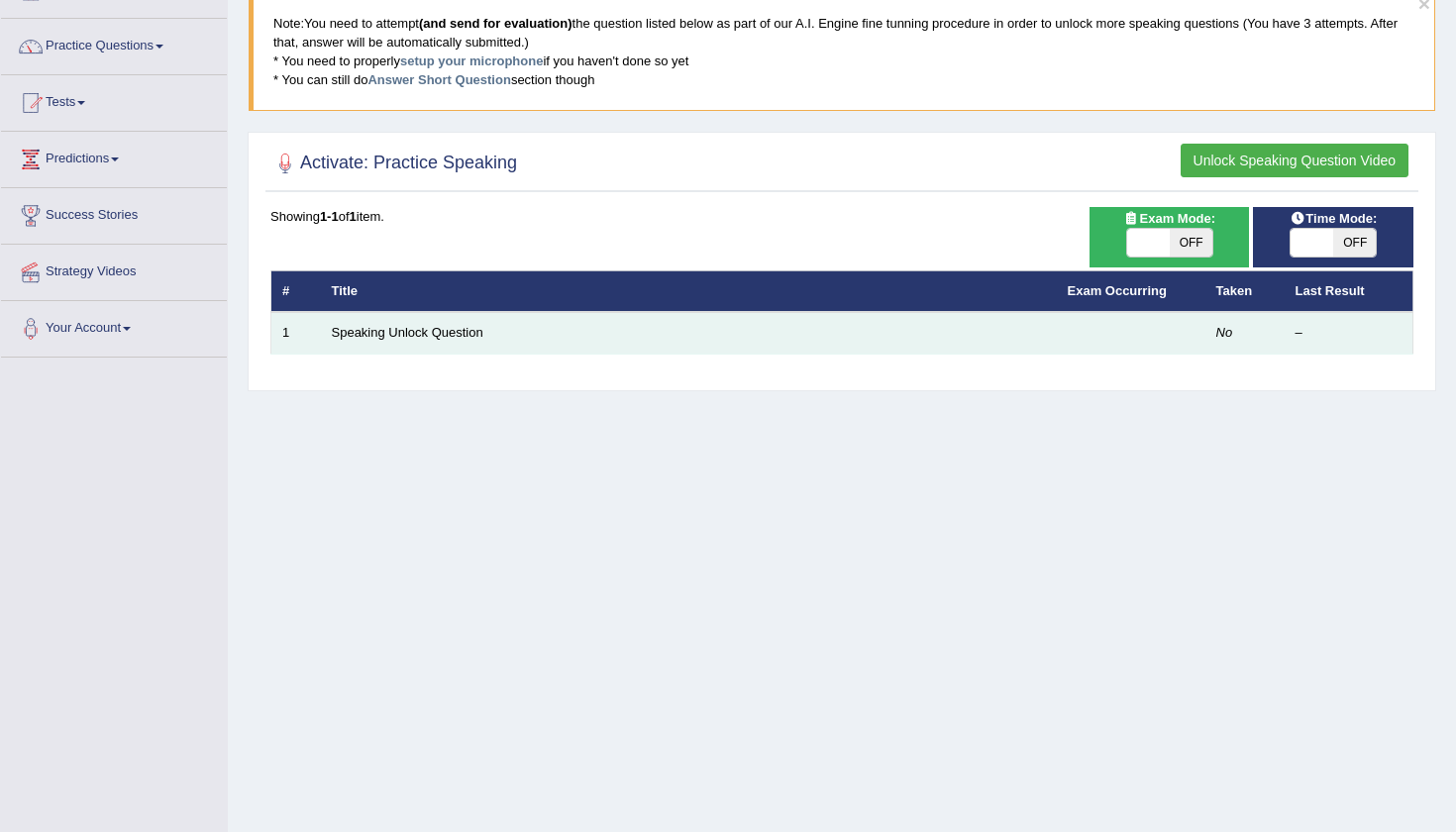 click at bounding box center [1131, 333] 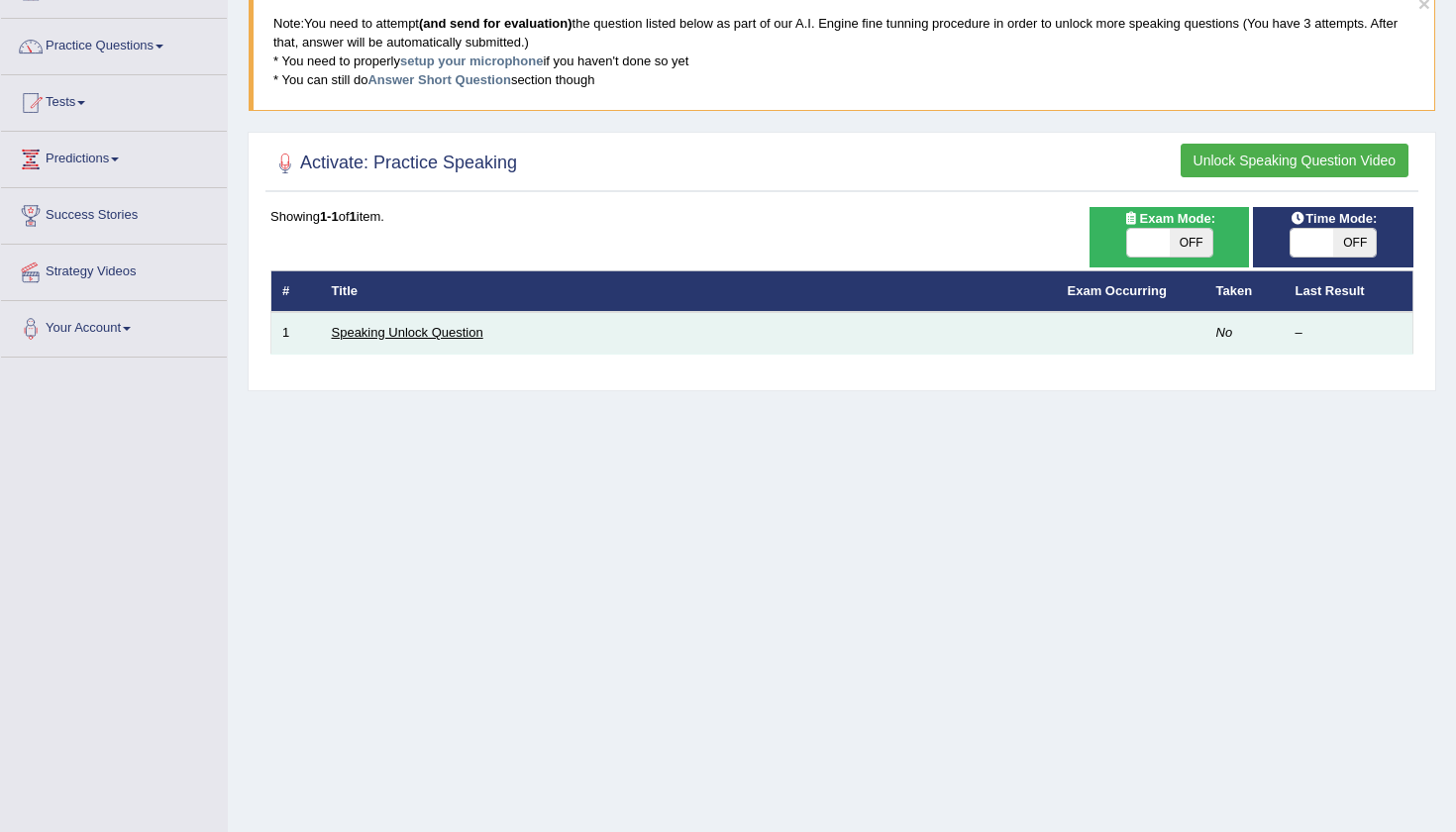click on "Speaking Unlock Question" at bounding box center (407, 332) 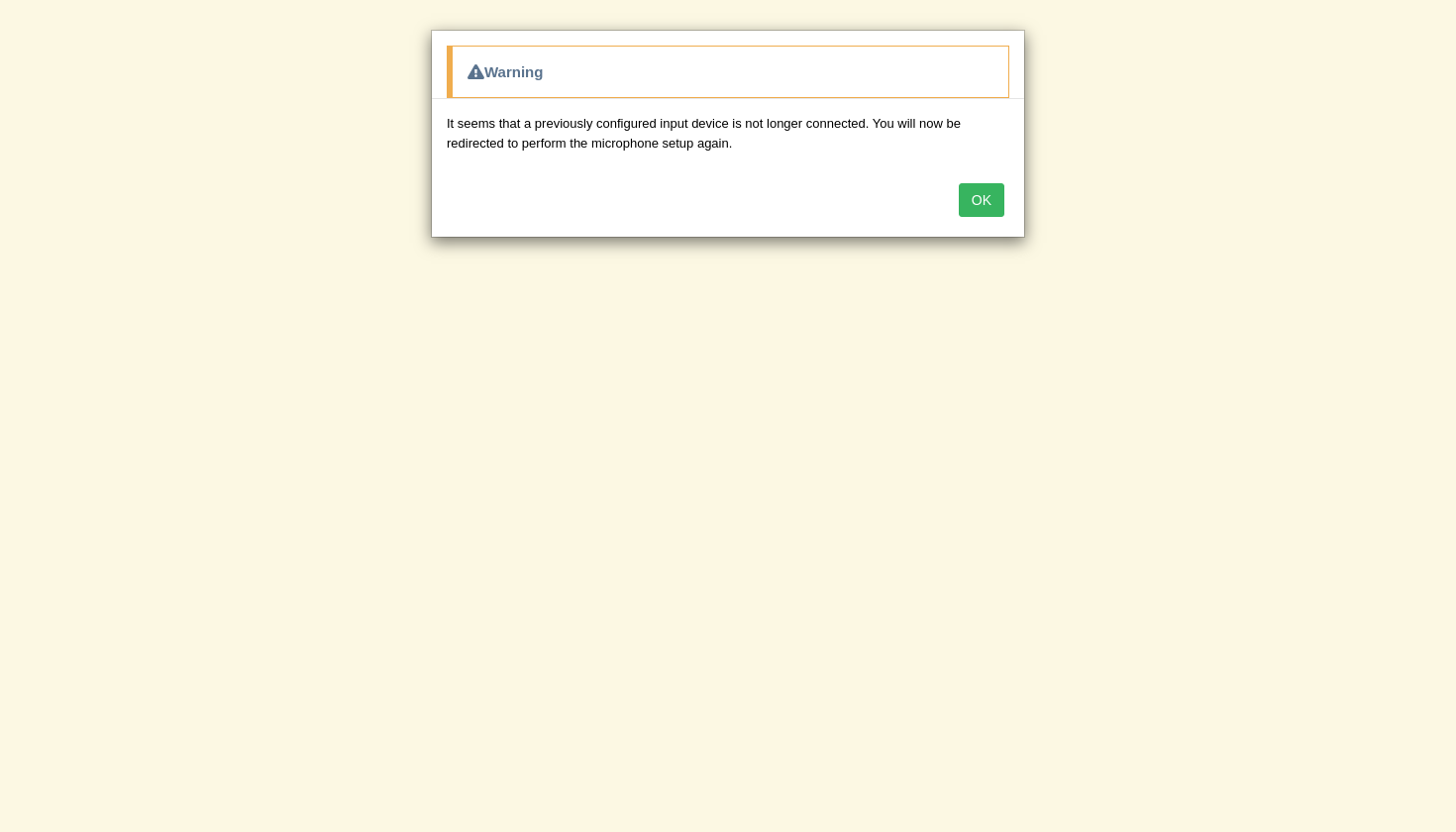 scroll, scrollTop: 0, scrollLeft: 0, axis: both 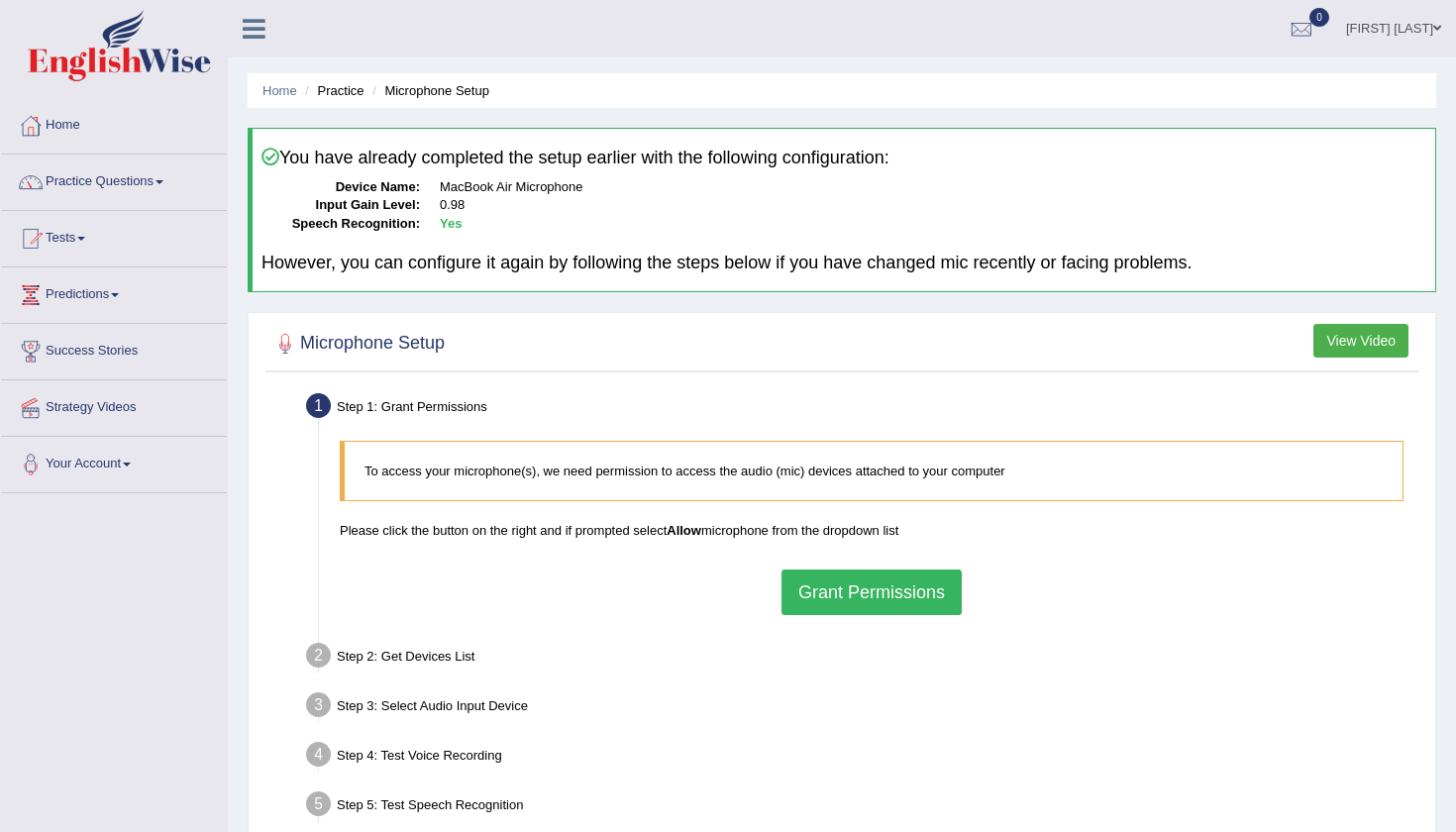 click on "Grant Permissions" at bounding box center [872, 592] 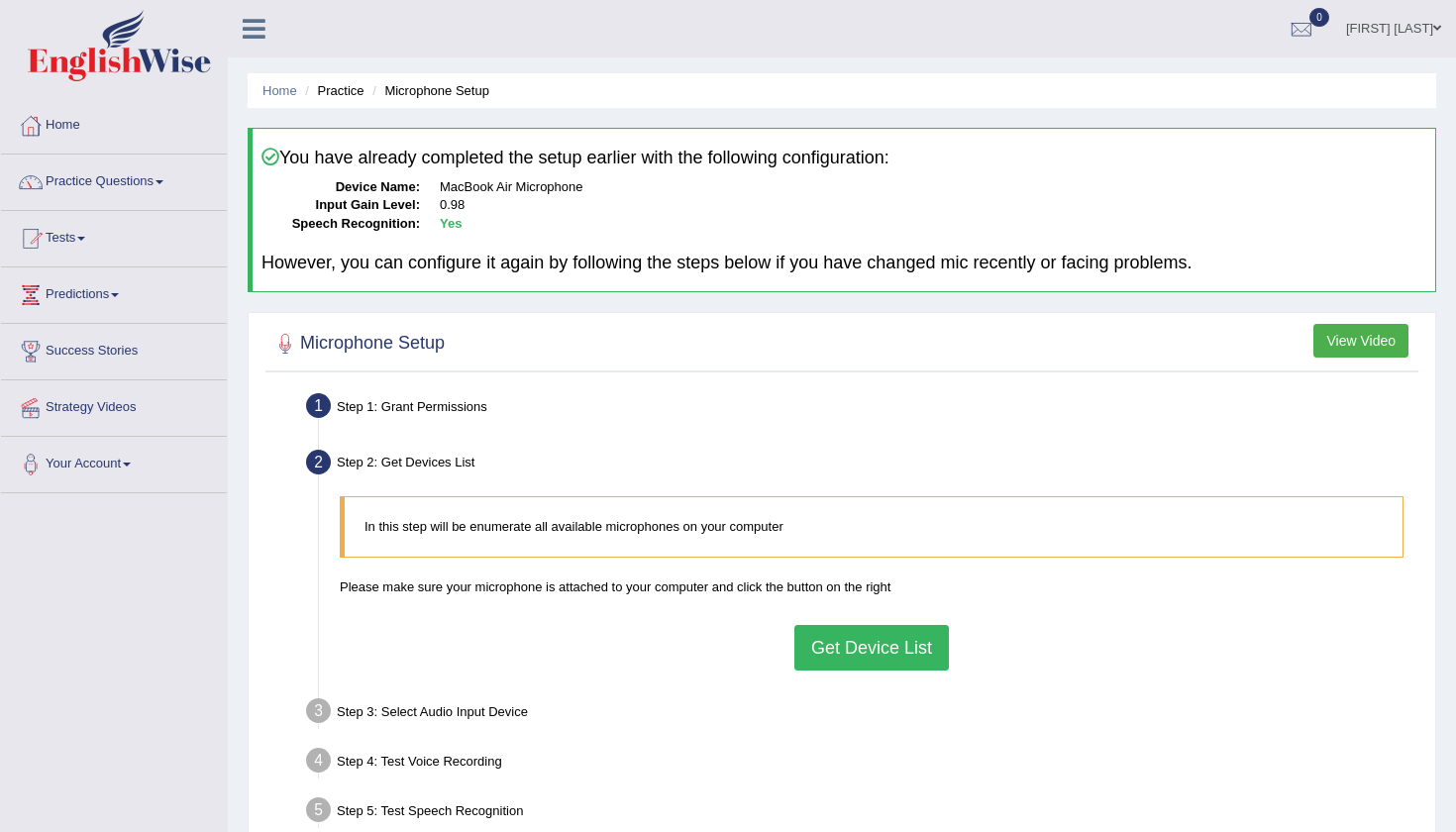 click on "Get Device List" at bounding box center [872, 648] 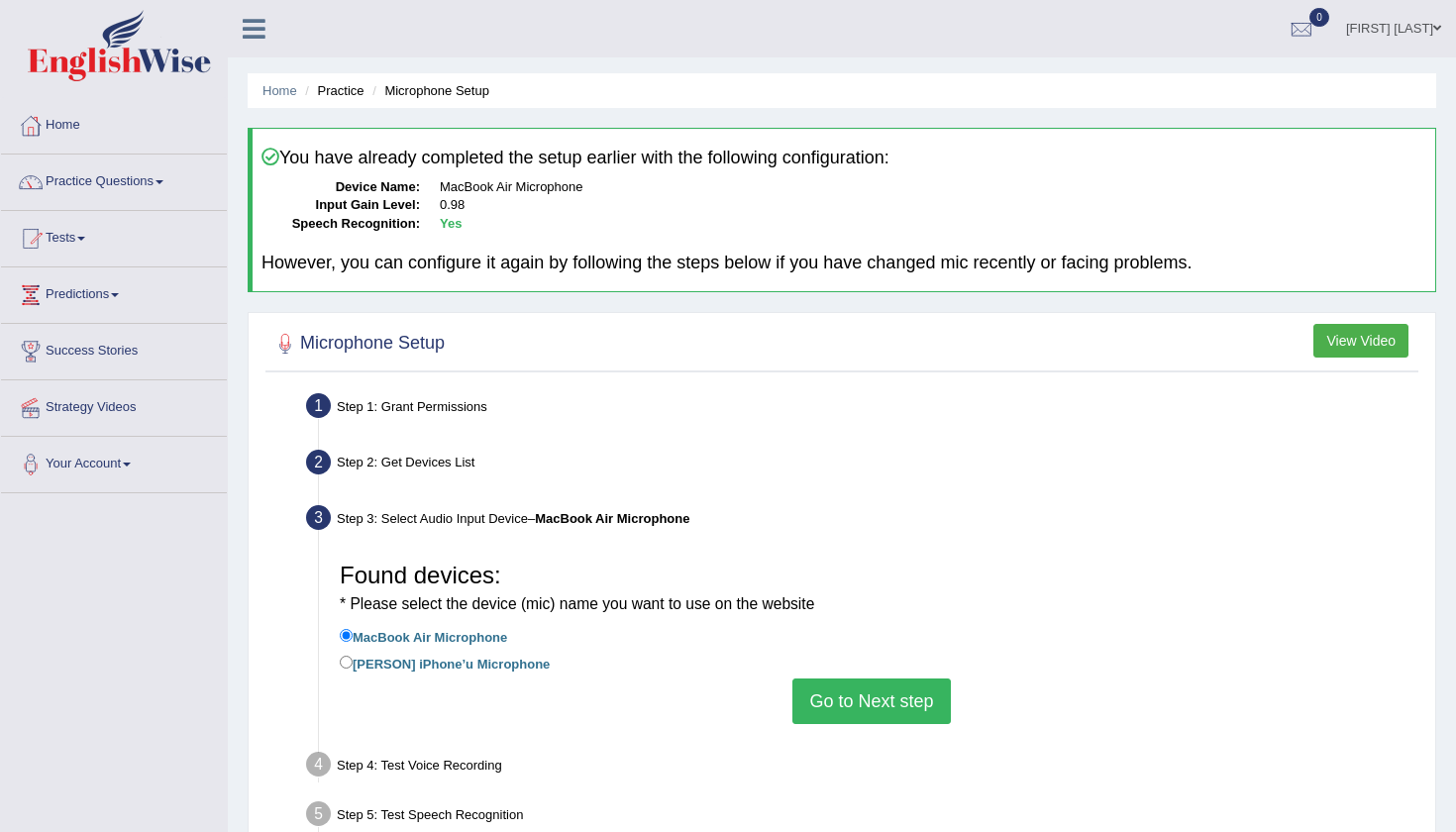 click on "Go to Next step" at bounding box center [871, 701] 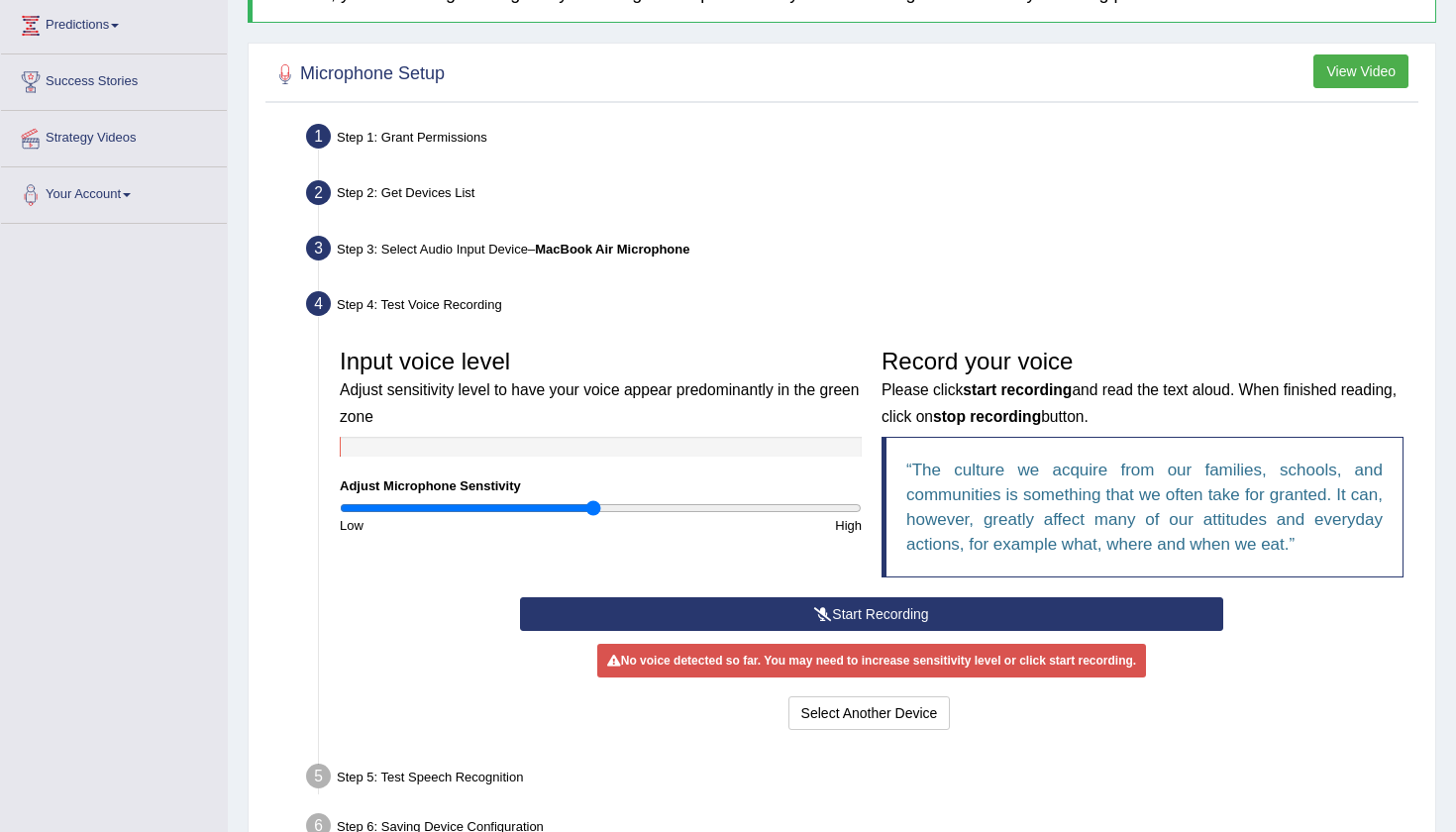 scroll, scrollTop: 269, scrollLeft: 0, axis: vertical 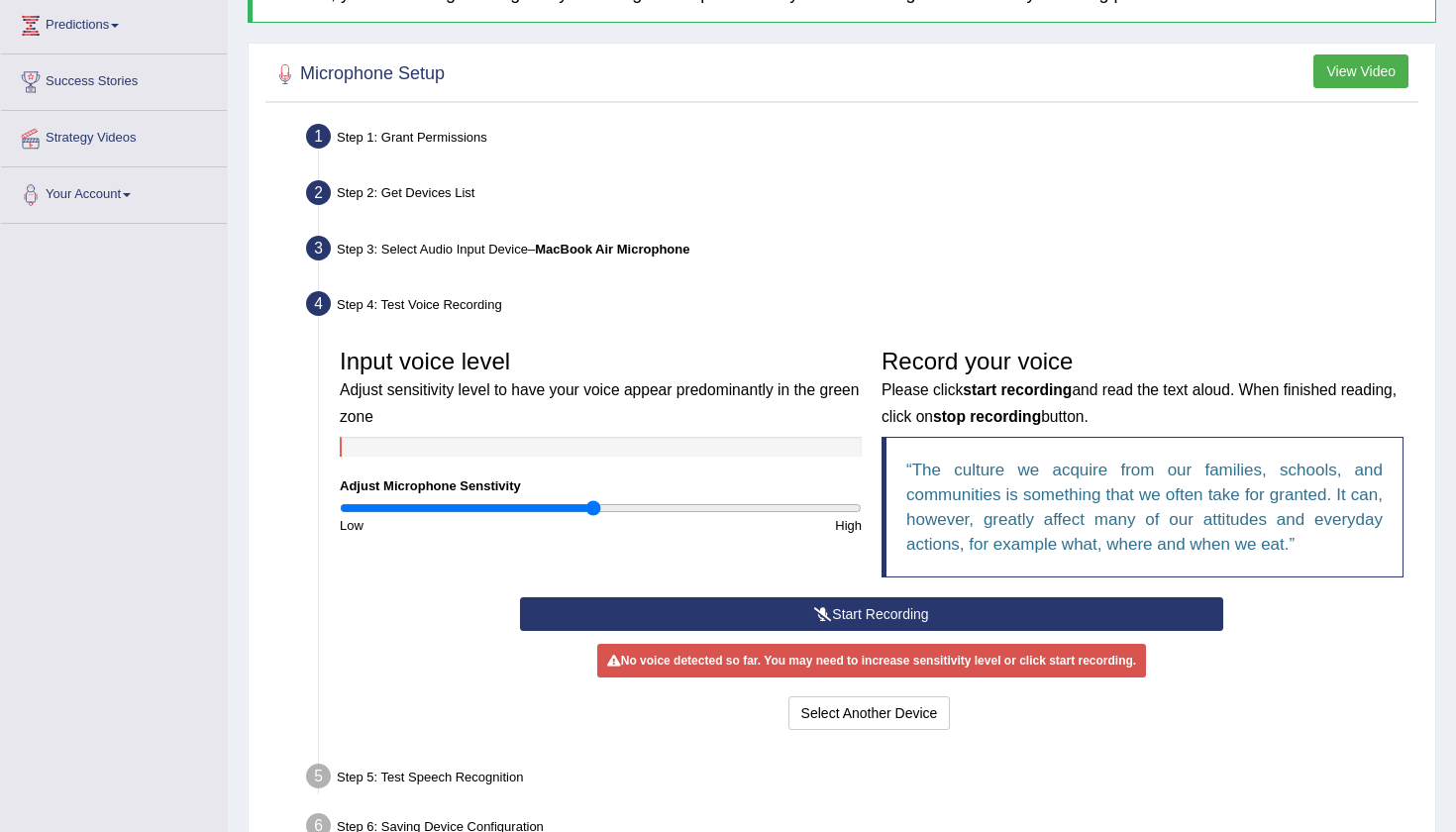 click on "Start Recording" at bounding box center [871, 614] 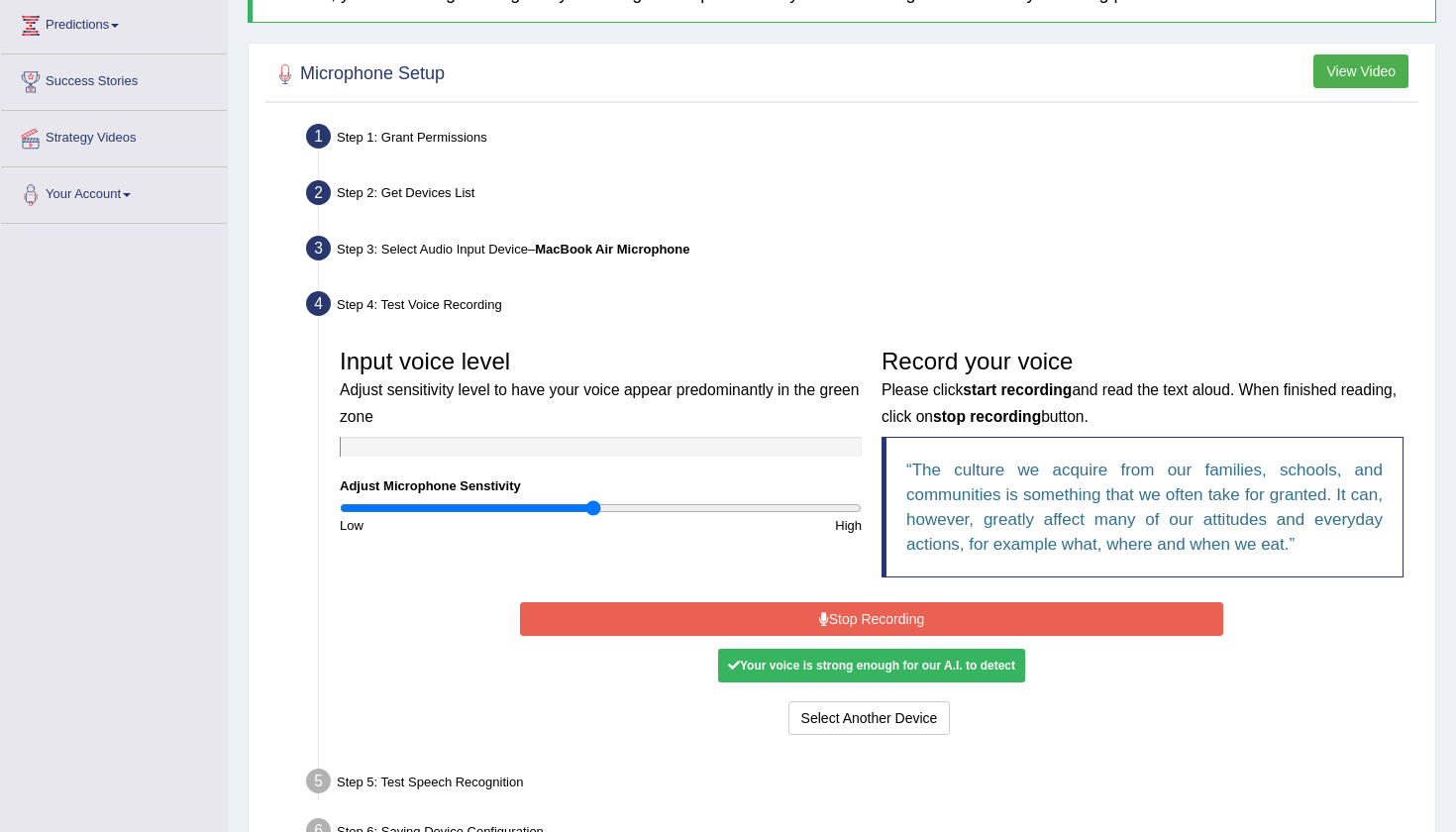 click on "Your voice is strong enough for our A.I. to detect" at bounding box center (872, 666) 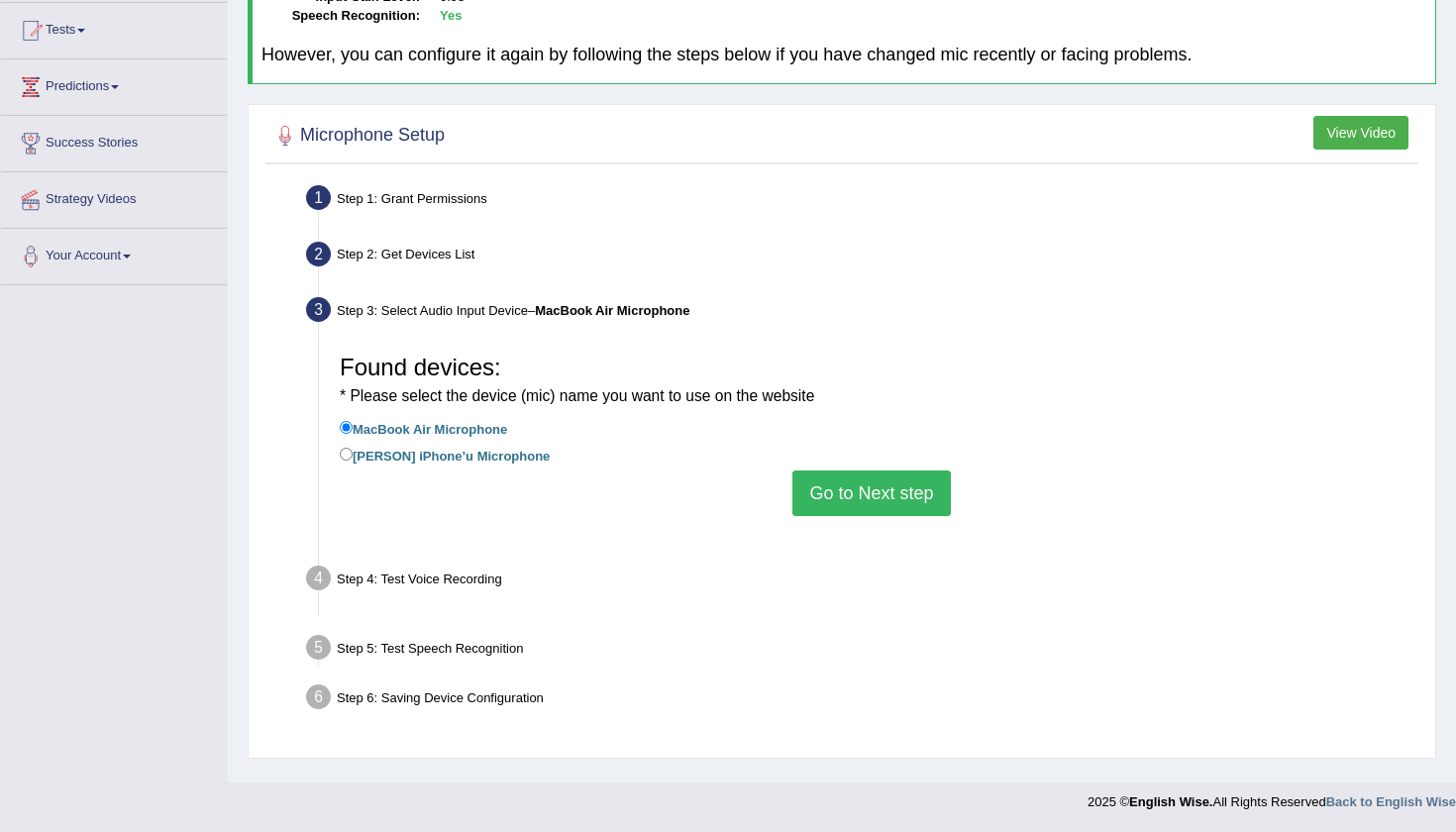 scroll, scrollTop: 208, scrollLeft: 0, axis: vertical 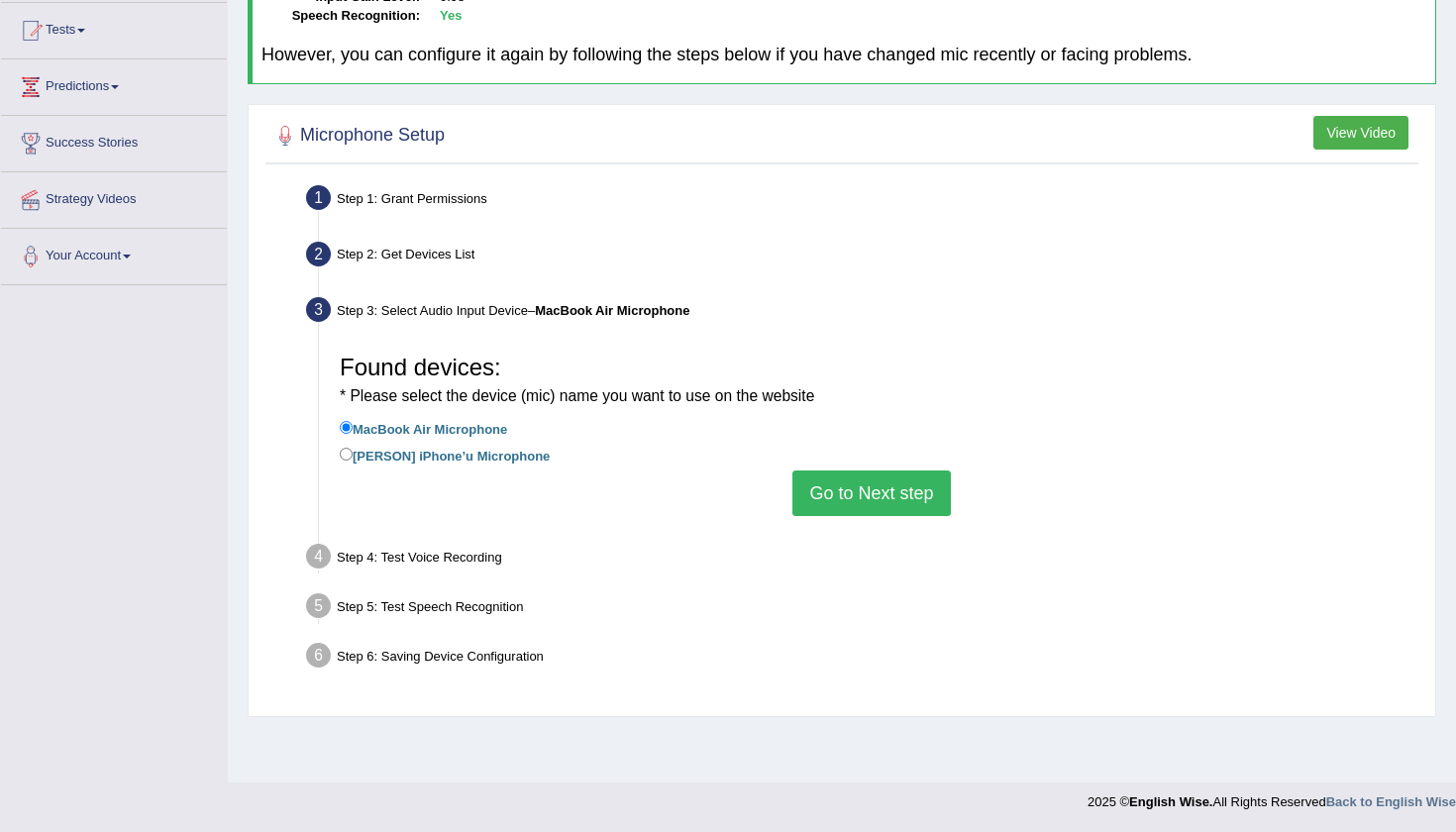 click on "Go to Next step" at bounding box center (871, 493) 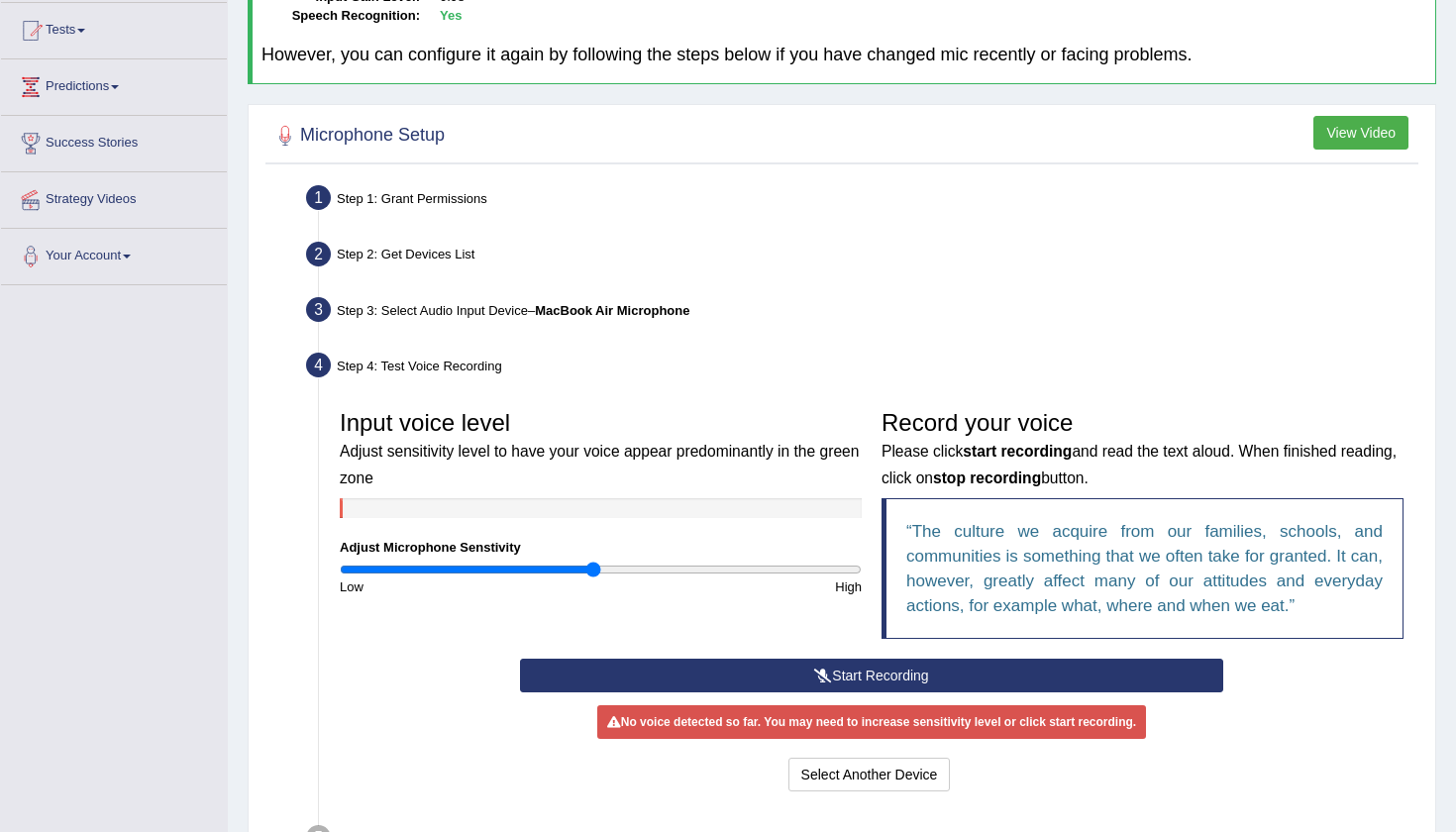 click on "Start Recording" at bounding box center (871, 676) 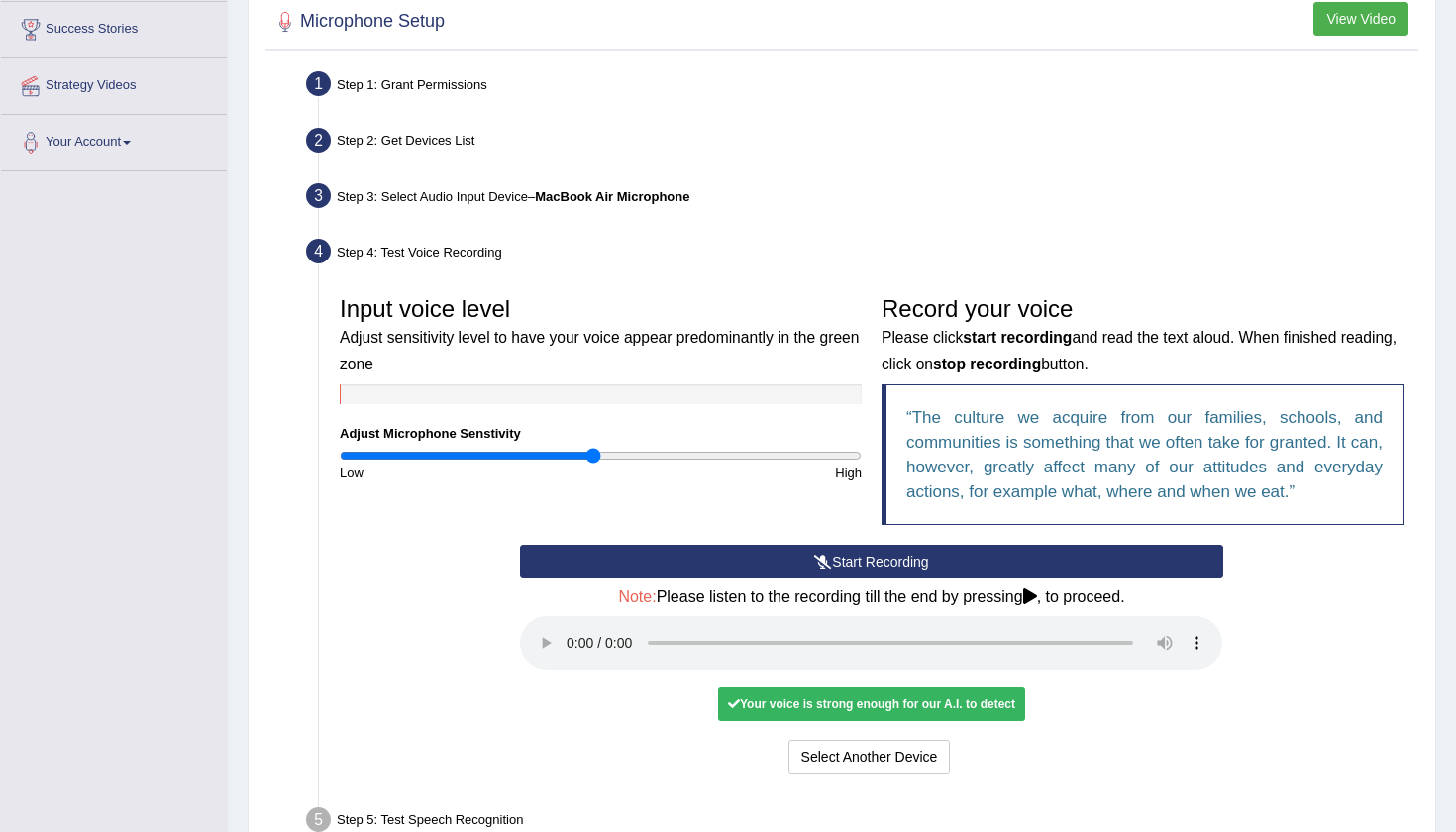 scroll, scrollTop: 329, scrollLeft: 0, axis: vertical 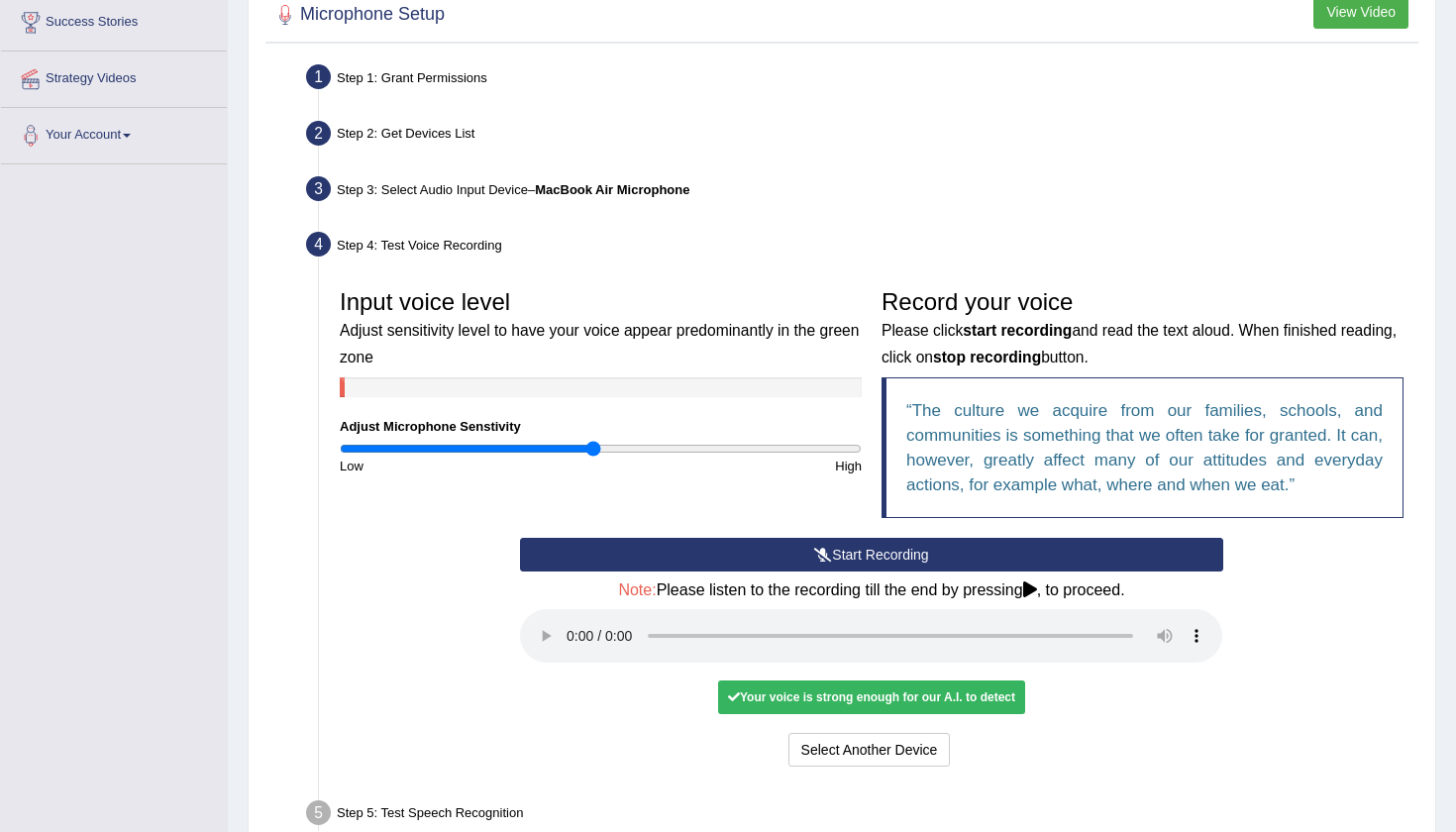 click on "Your voice is strong enough for our A.I. to detect" at bounding box center [872, 697] 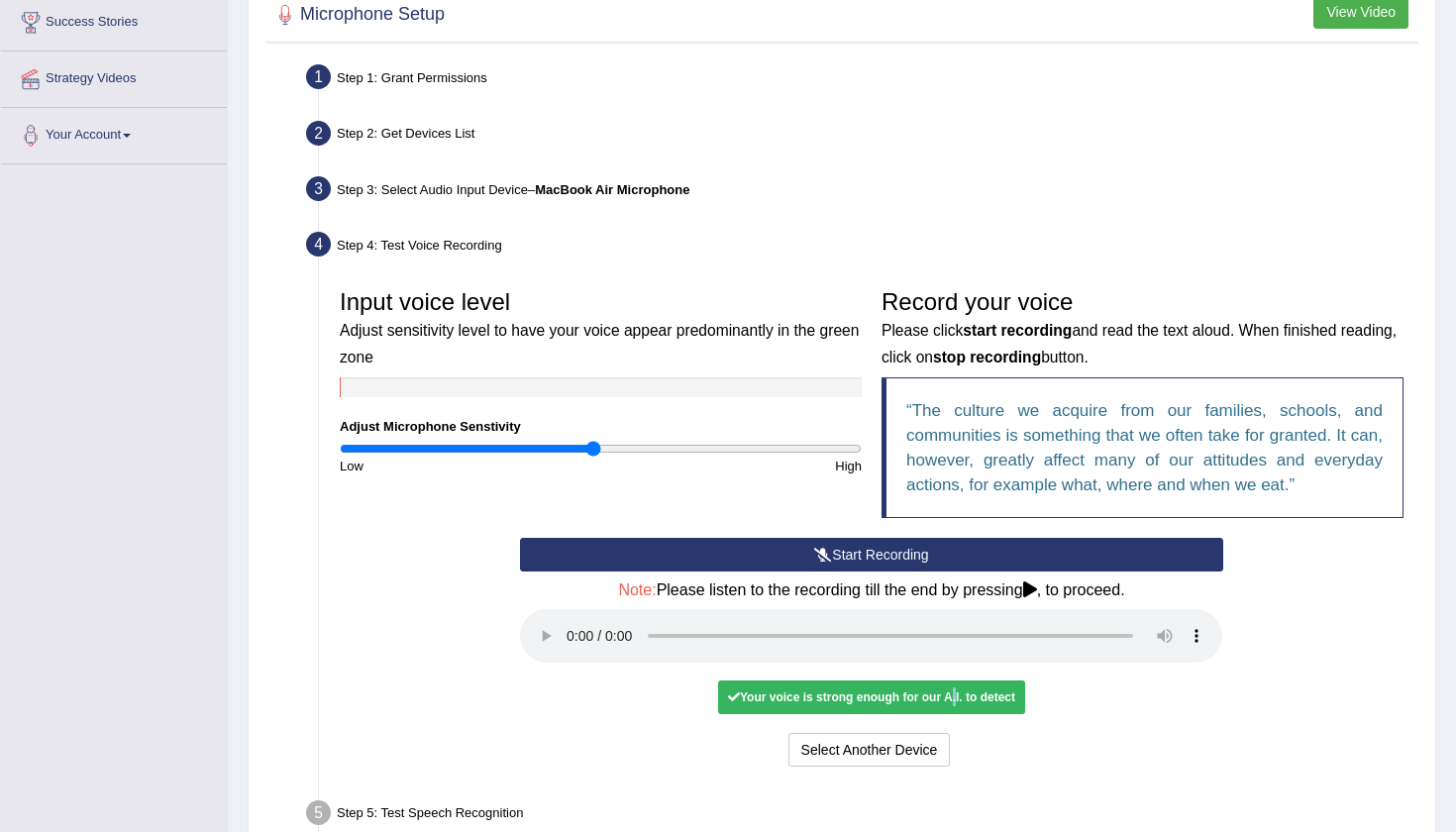 click at bounding box center [871, 636] 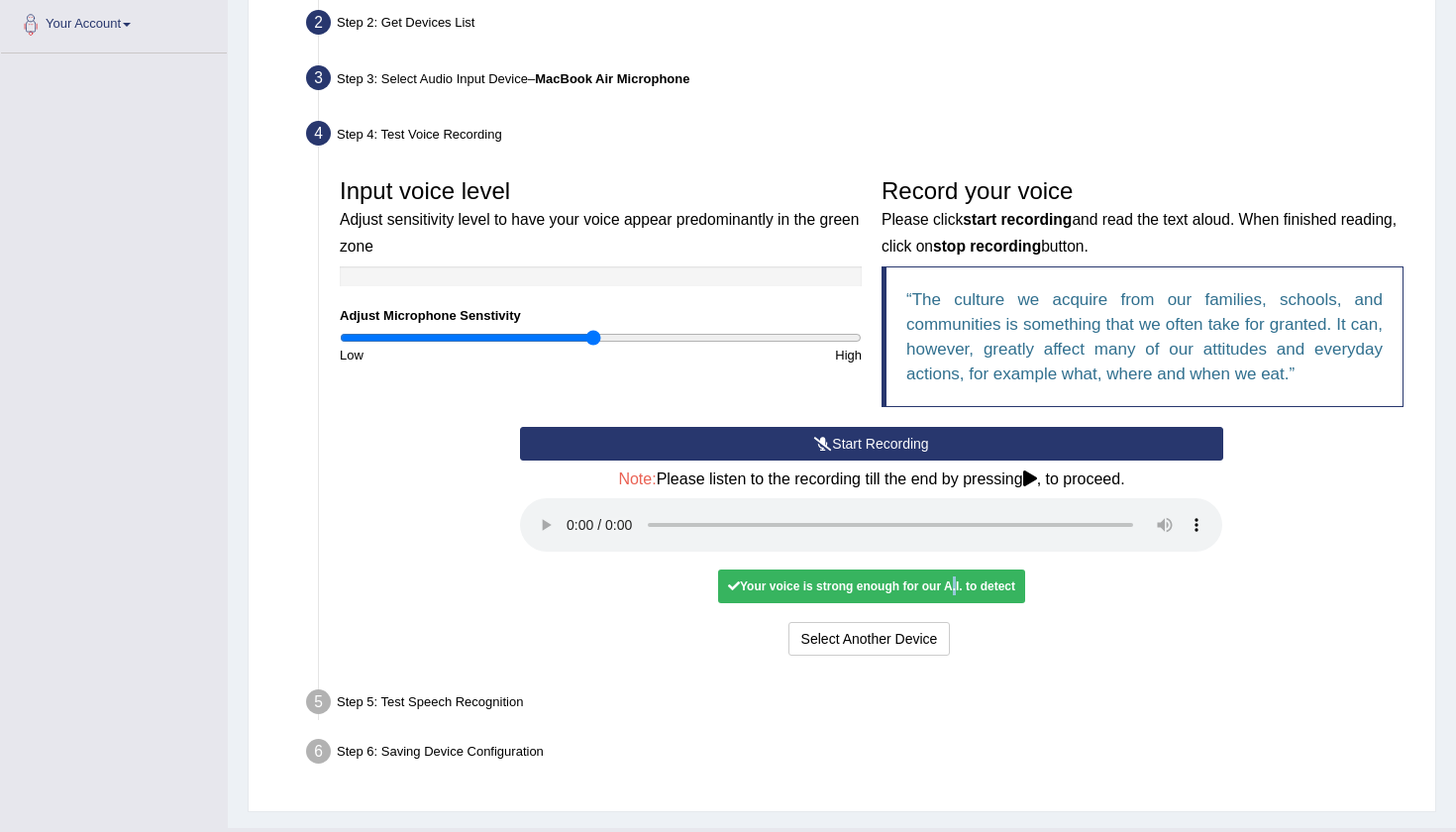 scroll, scrollTop: 441, scrollLeft: 0, axis: vertical 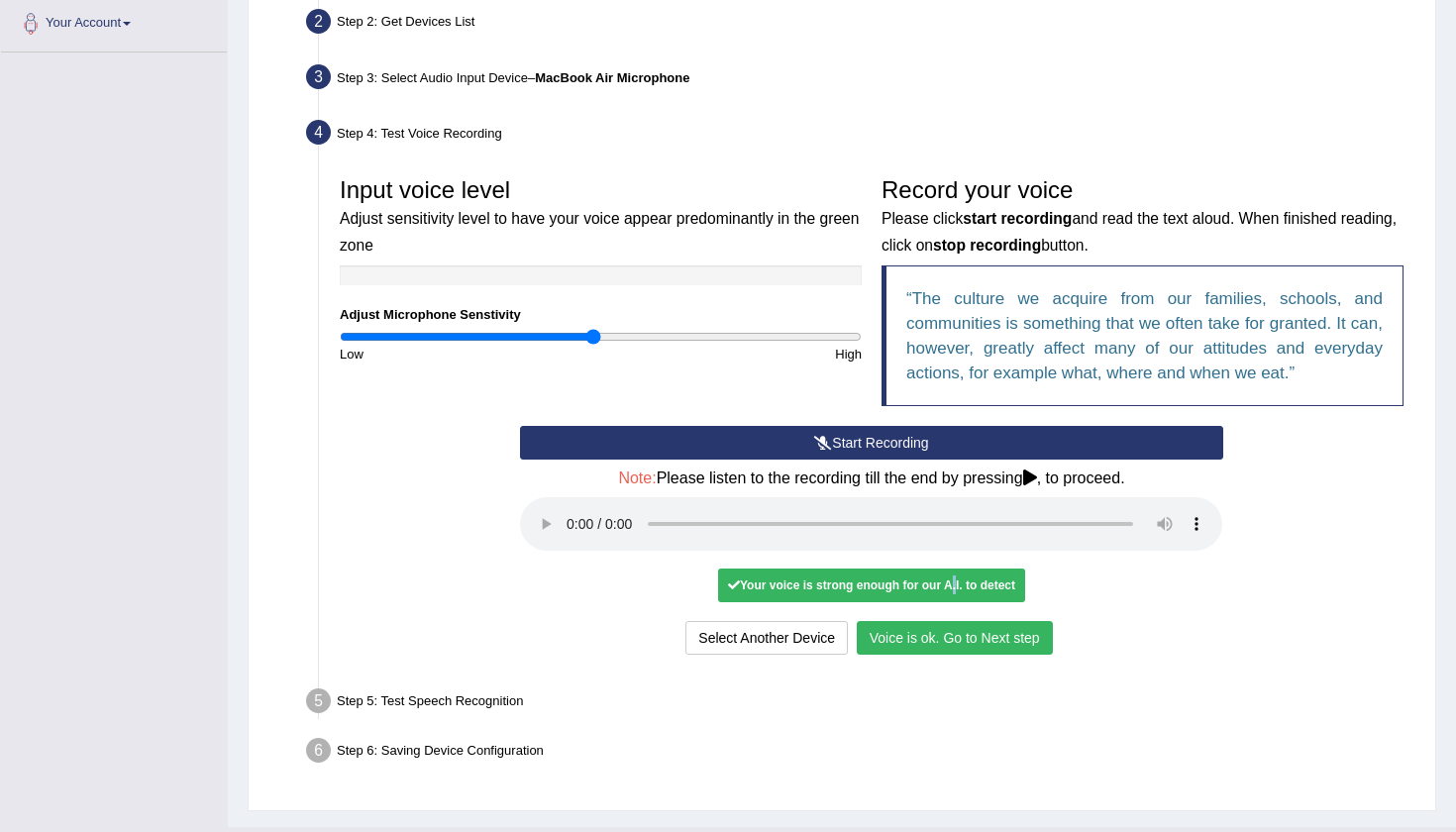 click on "Voice is ok. Go to Next step" at bounding box center (955, 638) 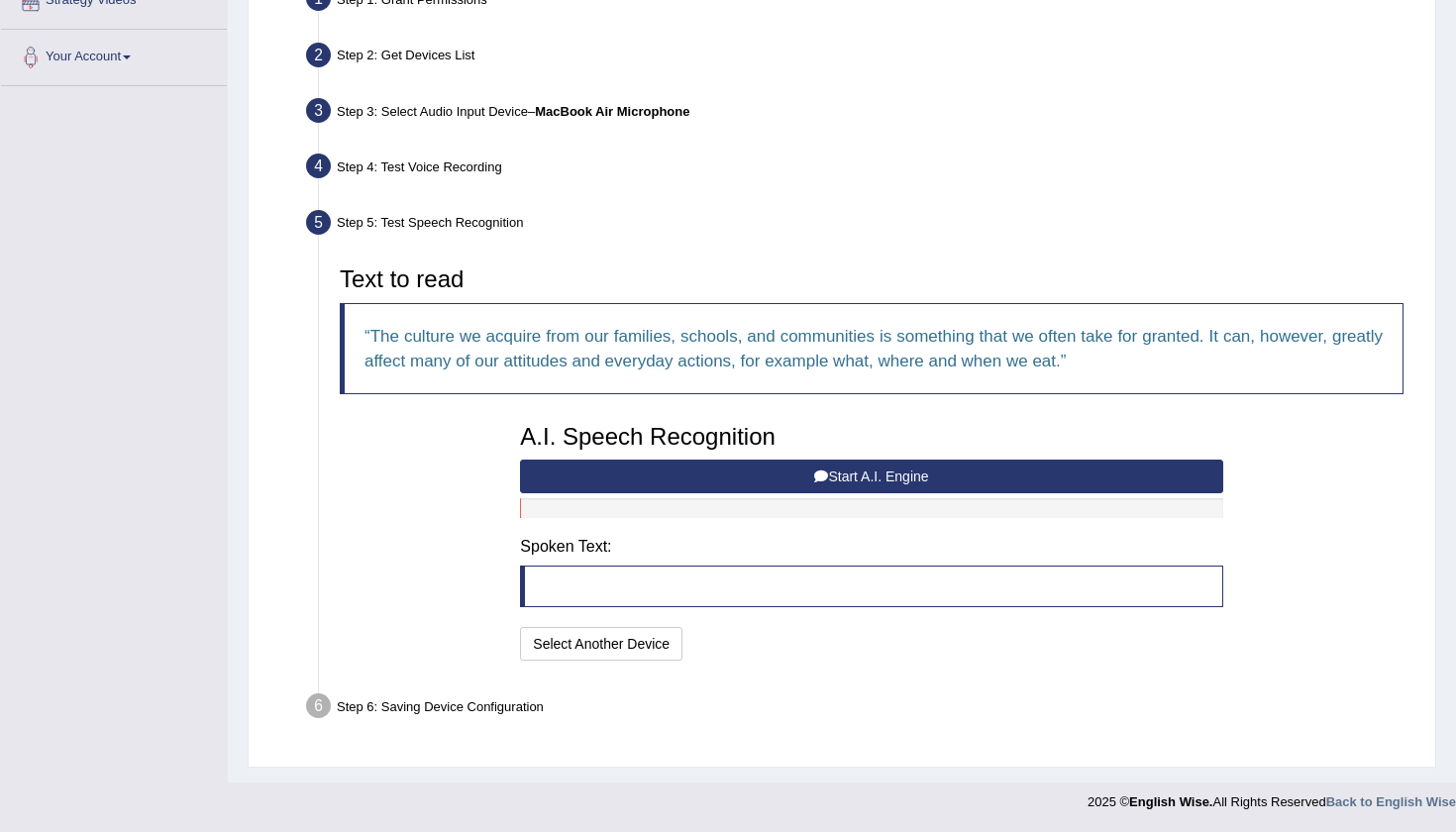 scroll, scrollTop: 402, scrollLeft: 0, axis: vertical 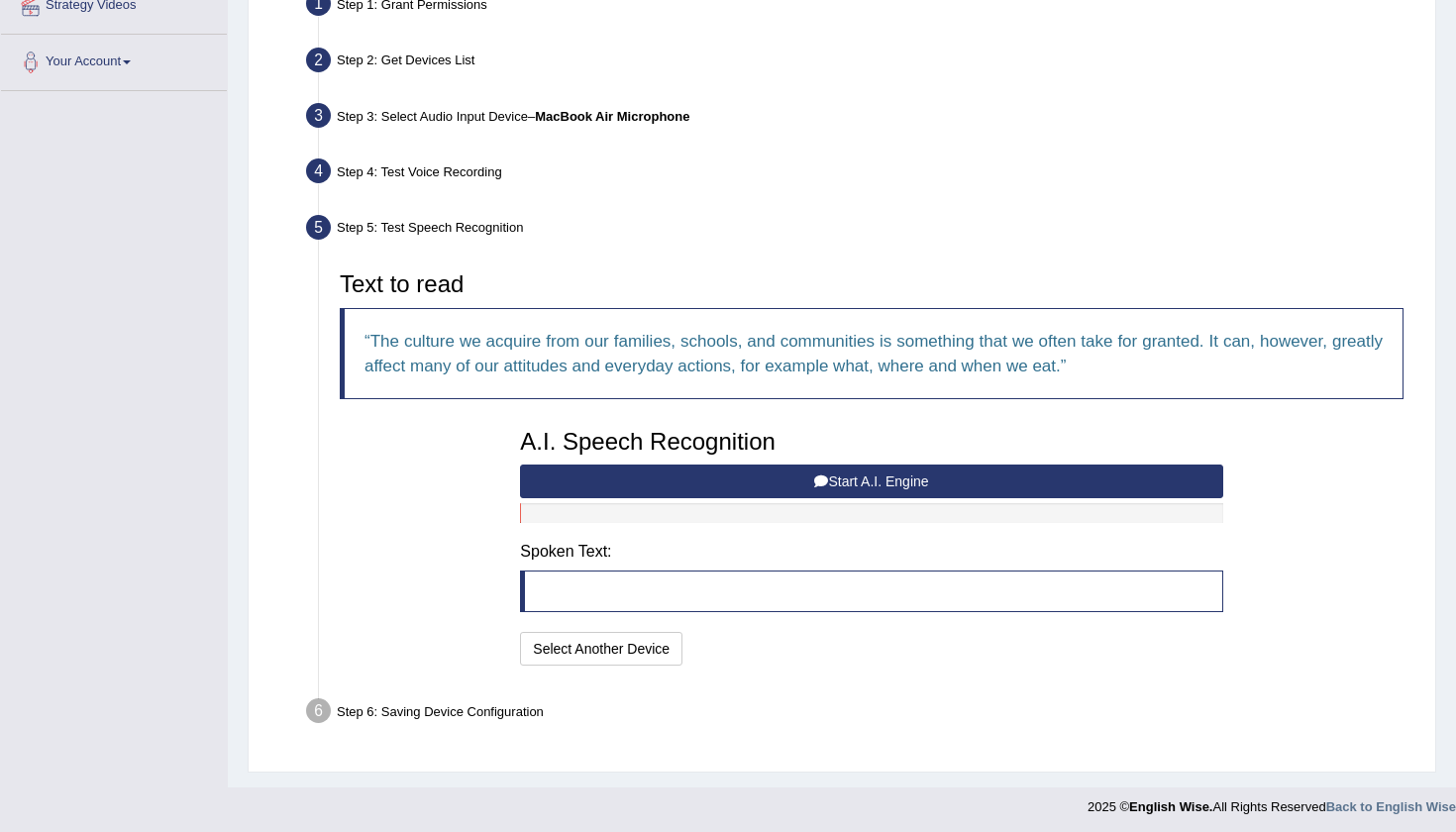 click on "Start A.I. Engine" at bounding box center [871, 481] 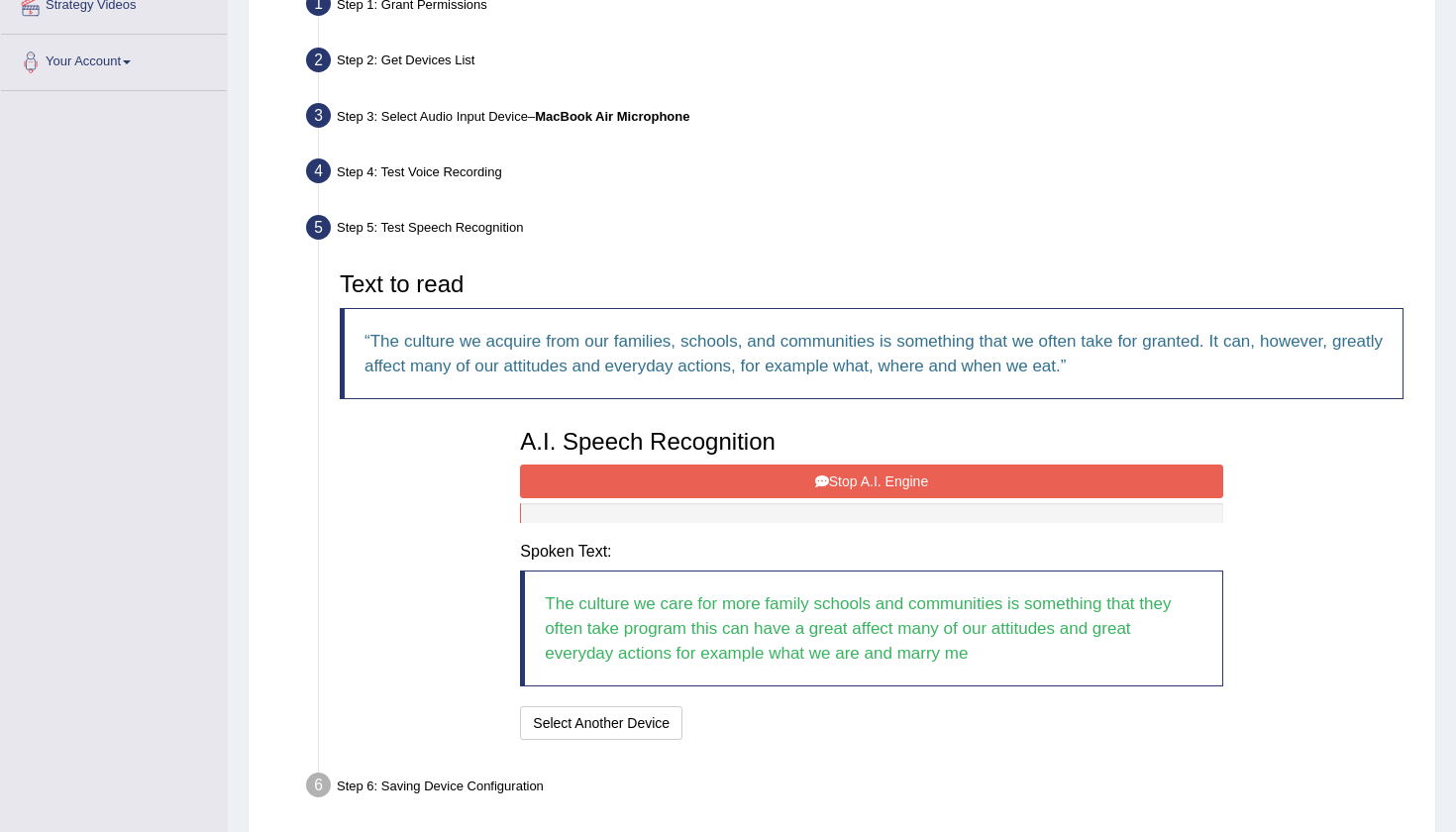 click on "Stop A.I. Engine" at bounding box center [871, 481] 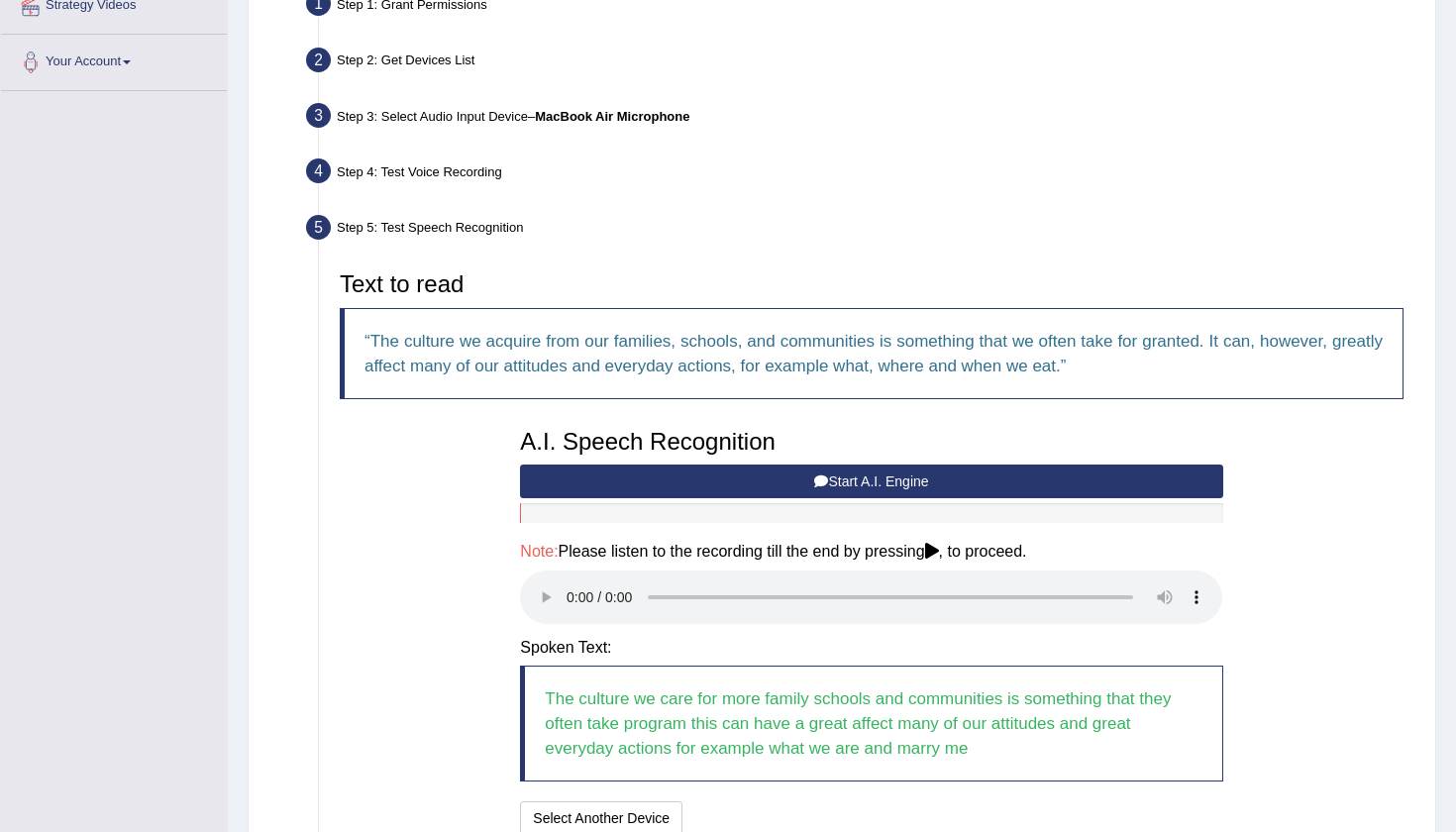 click at bounding box center (871, 597) 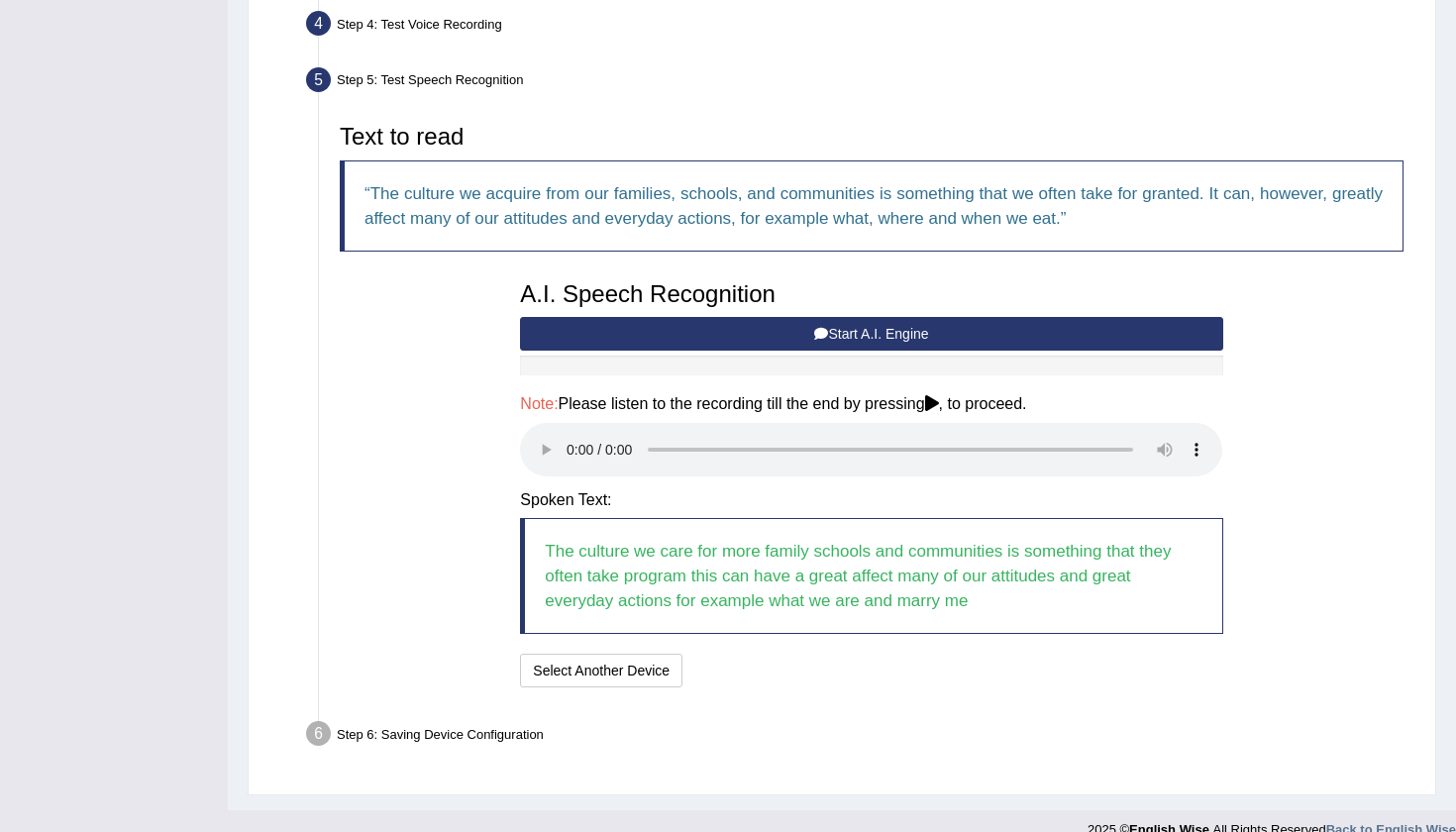 scroll, scrollTop: 549, scrollLeft: 0, axis: vertical 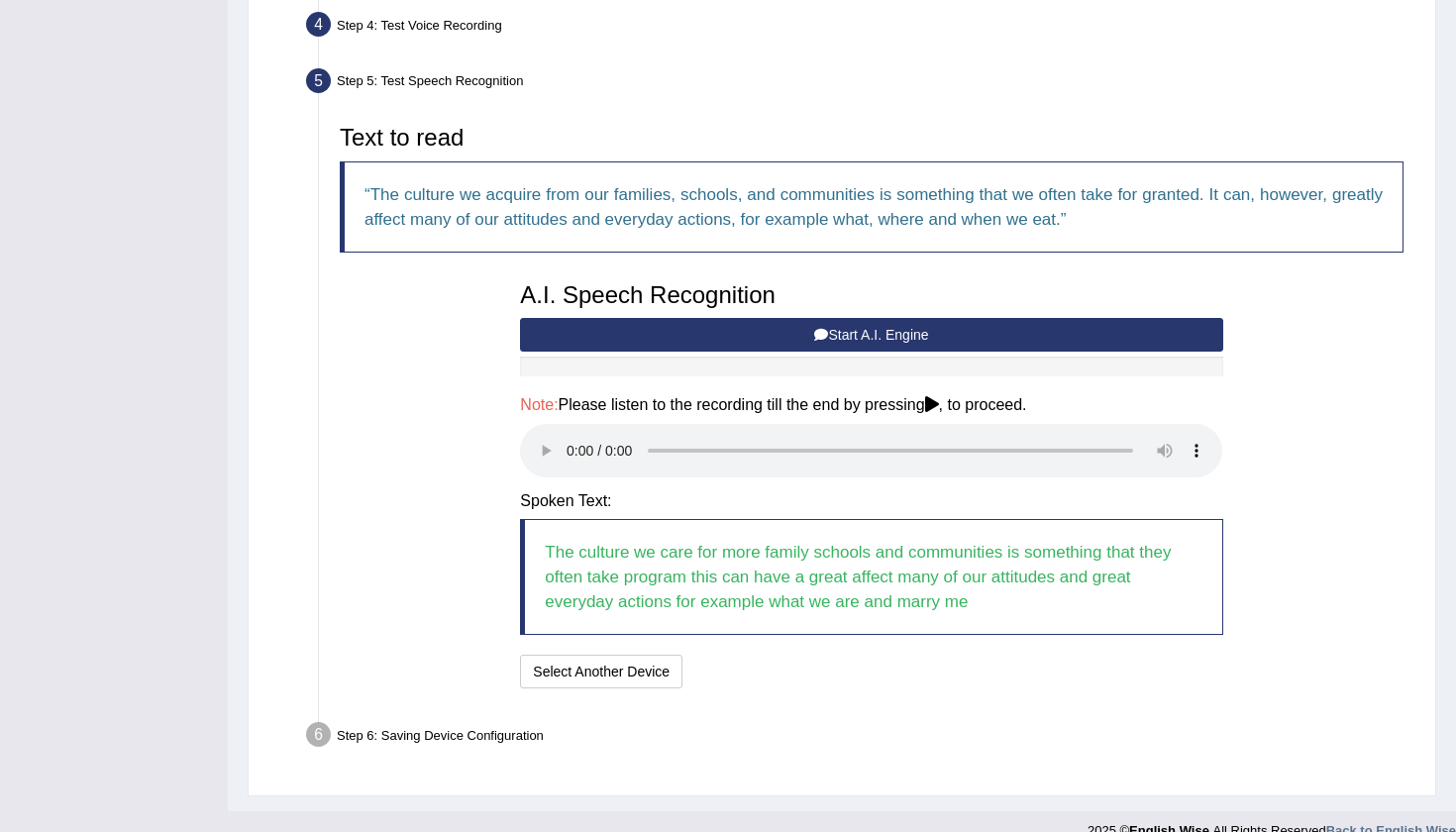 type 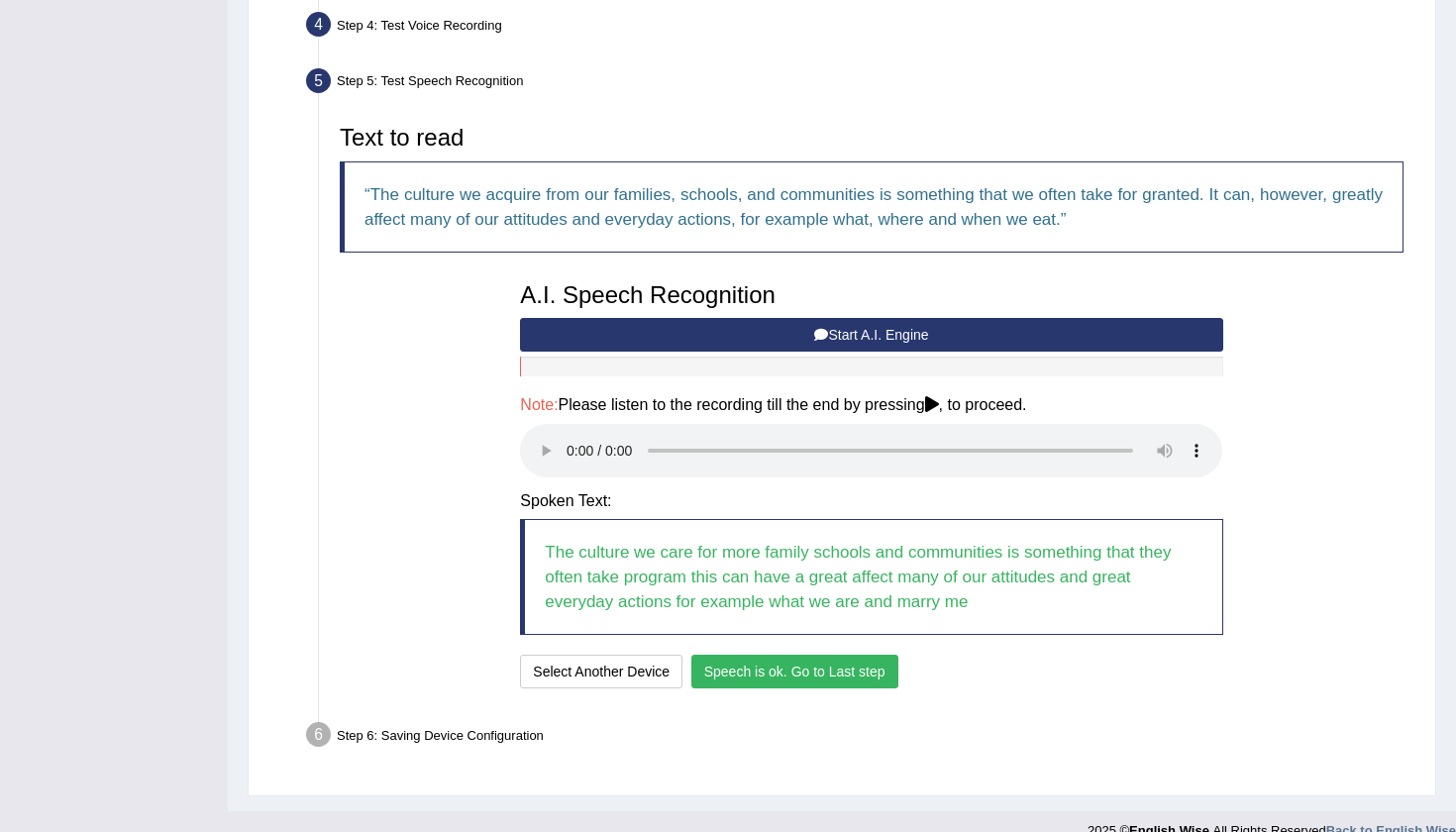 click on "Speech is ok. Go to Last step" at bounding box center [794, 672] 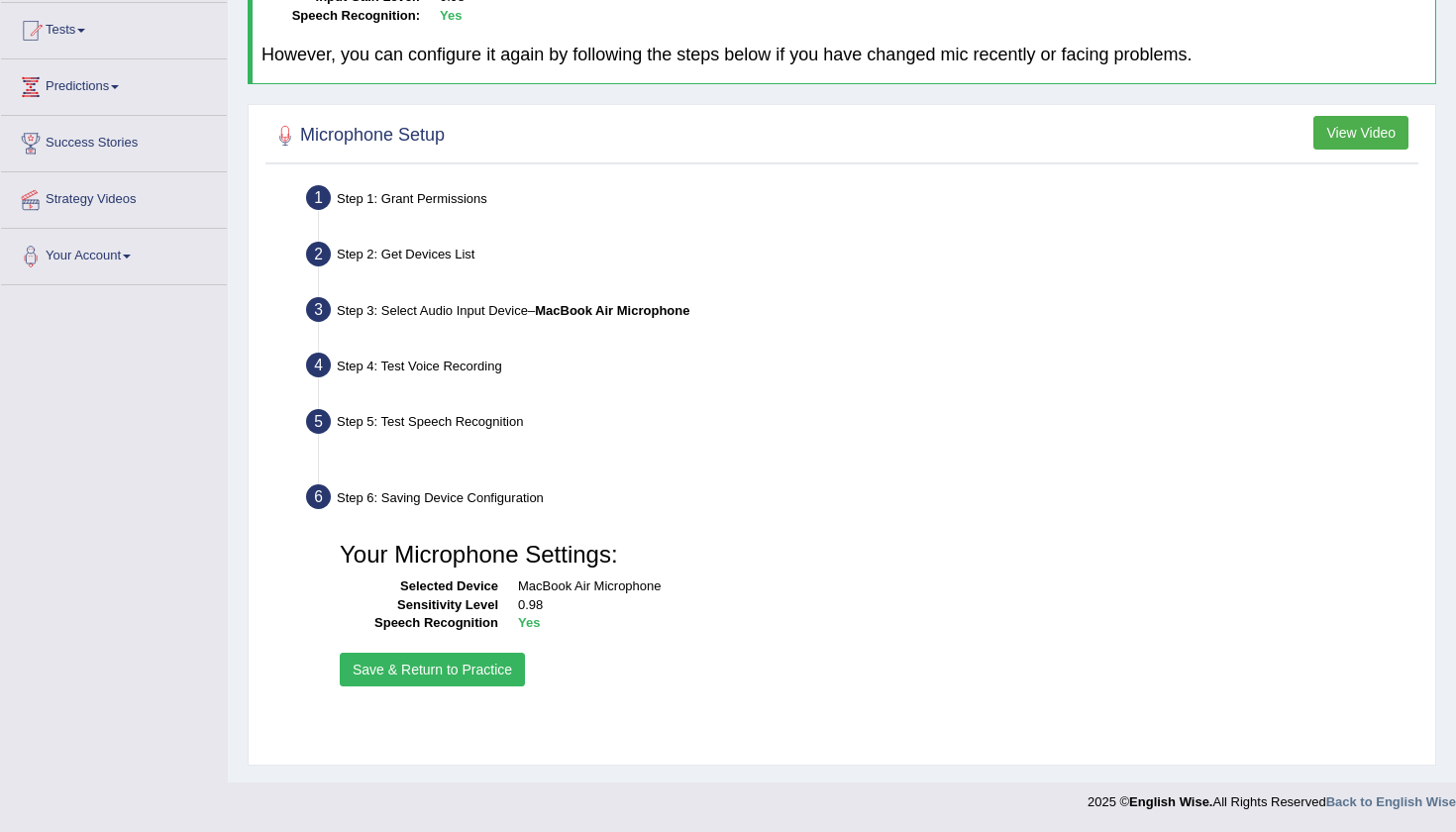 scroll, scrollTop: 208, scrollLeft: 0, axis: vertical 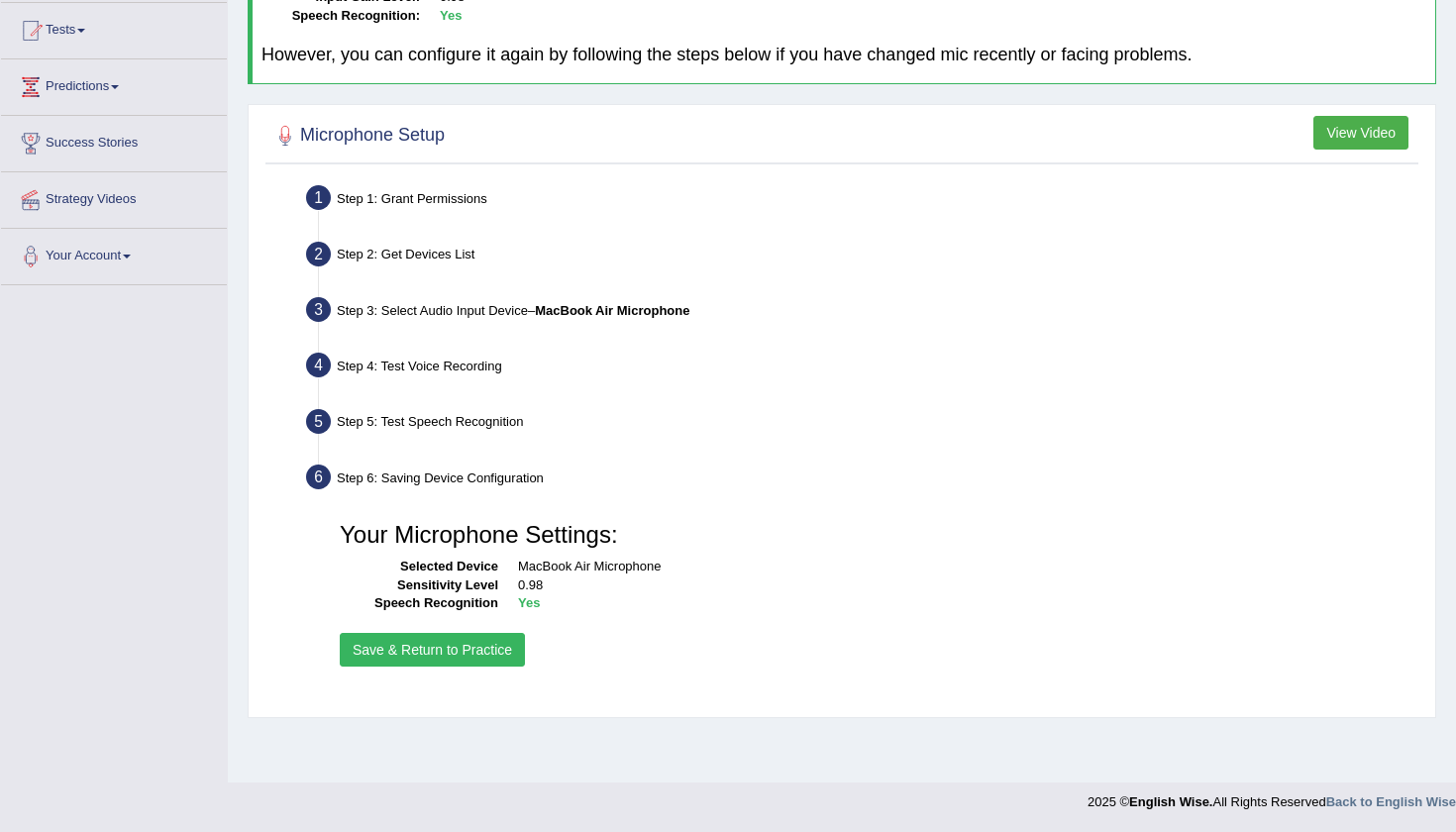 click on "Save & Return to Practice" at bounding box center (432, 650) 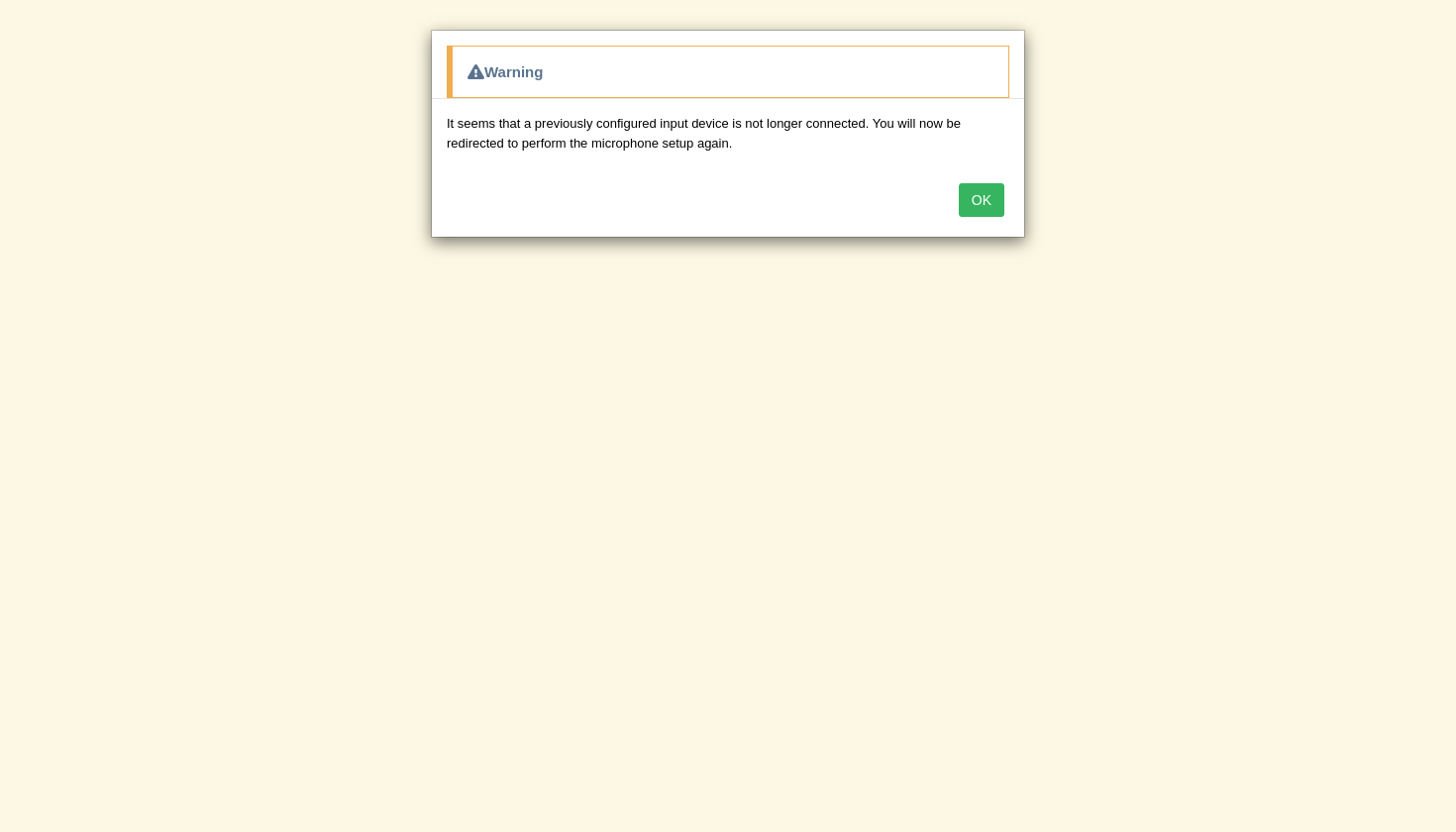 scroll, scrollTop: 0, scrollLeft: 0, axis: both 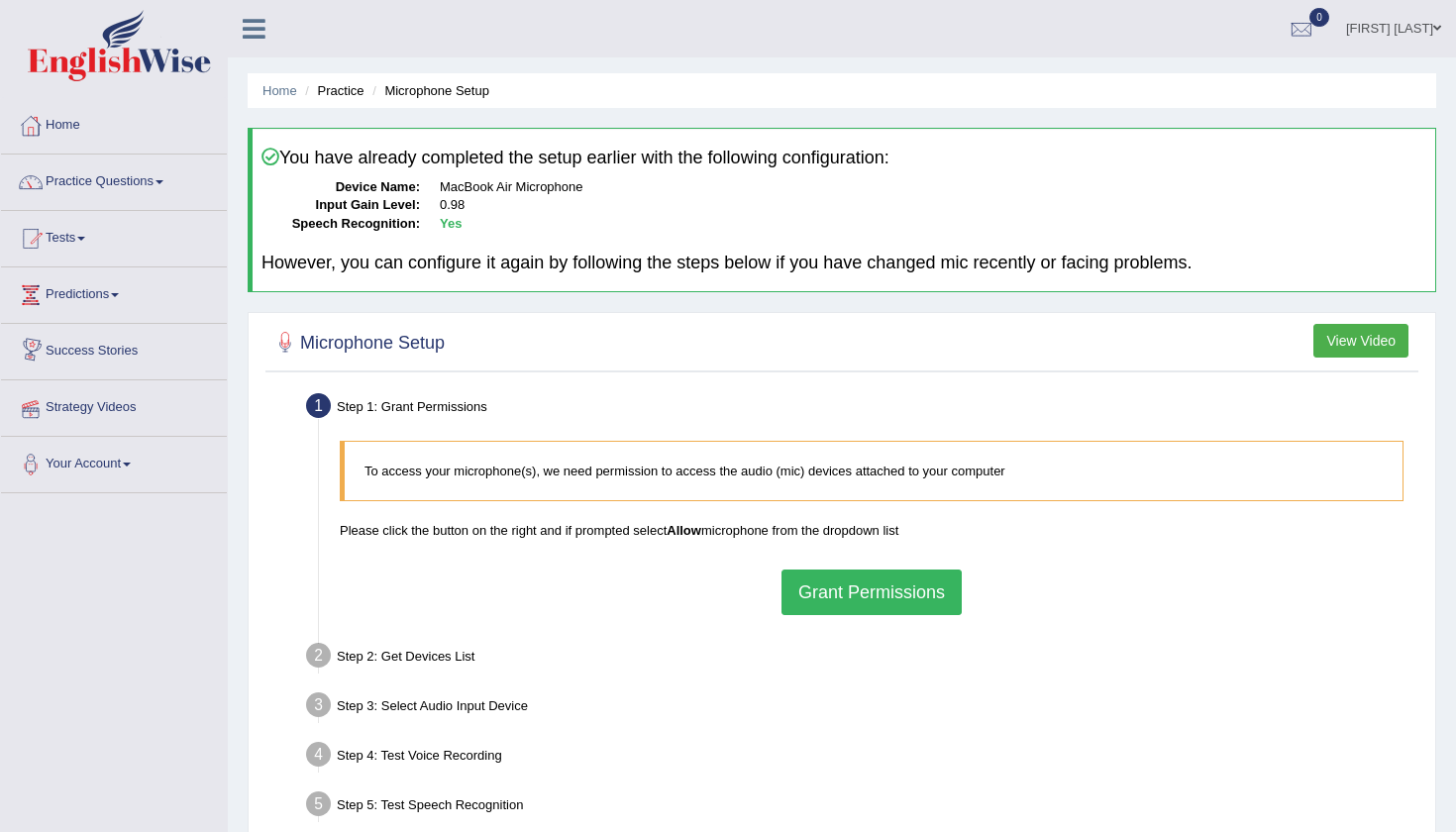 click at bounding box center [285, 344] 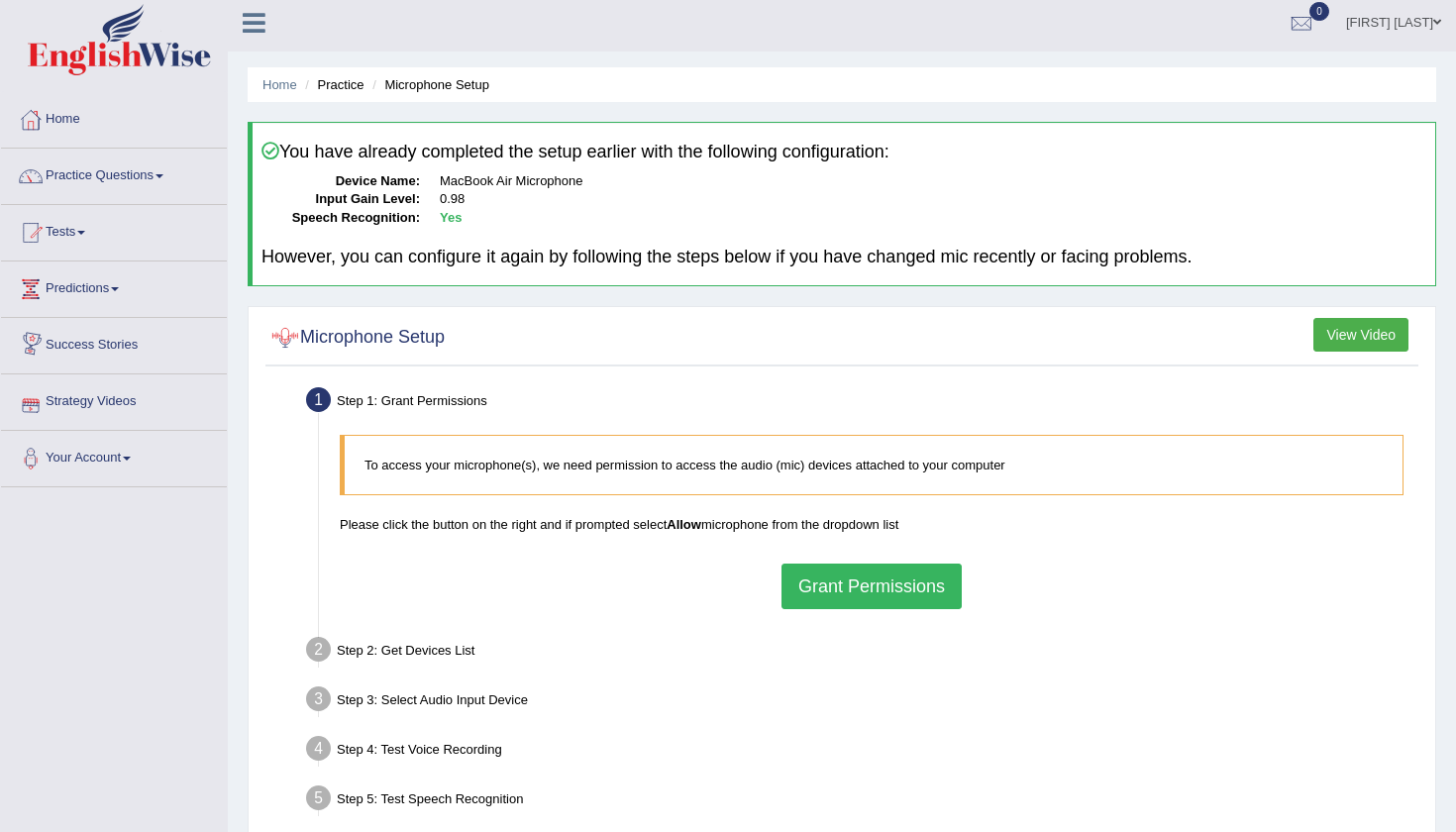 scroll, scrollTop: 6, scrollLeft: 0, axis: vertical 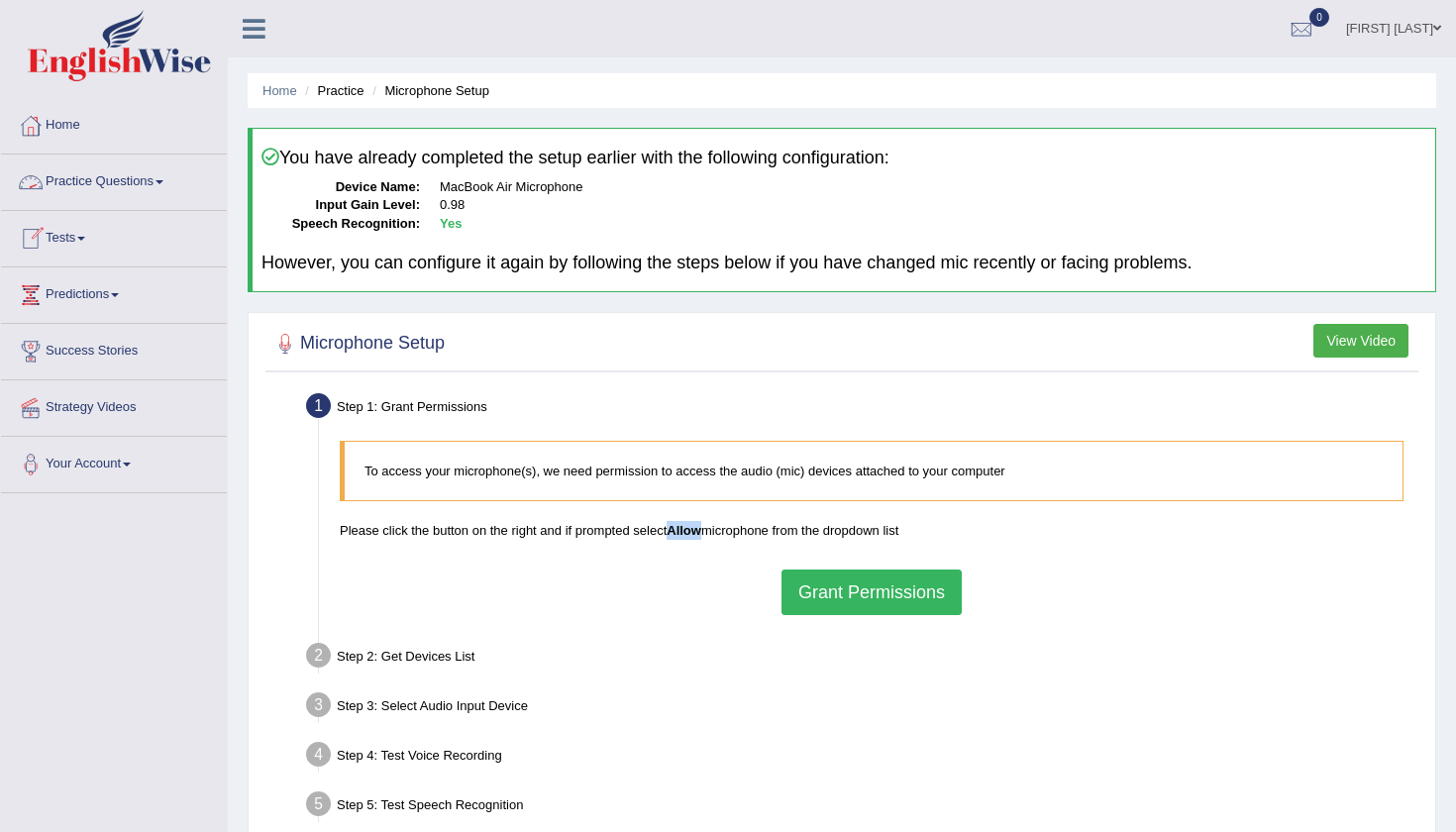 click on "Practice Questions" at bounding box center [114, 179] 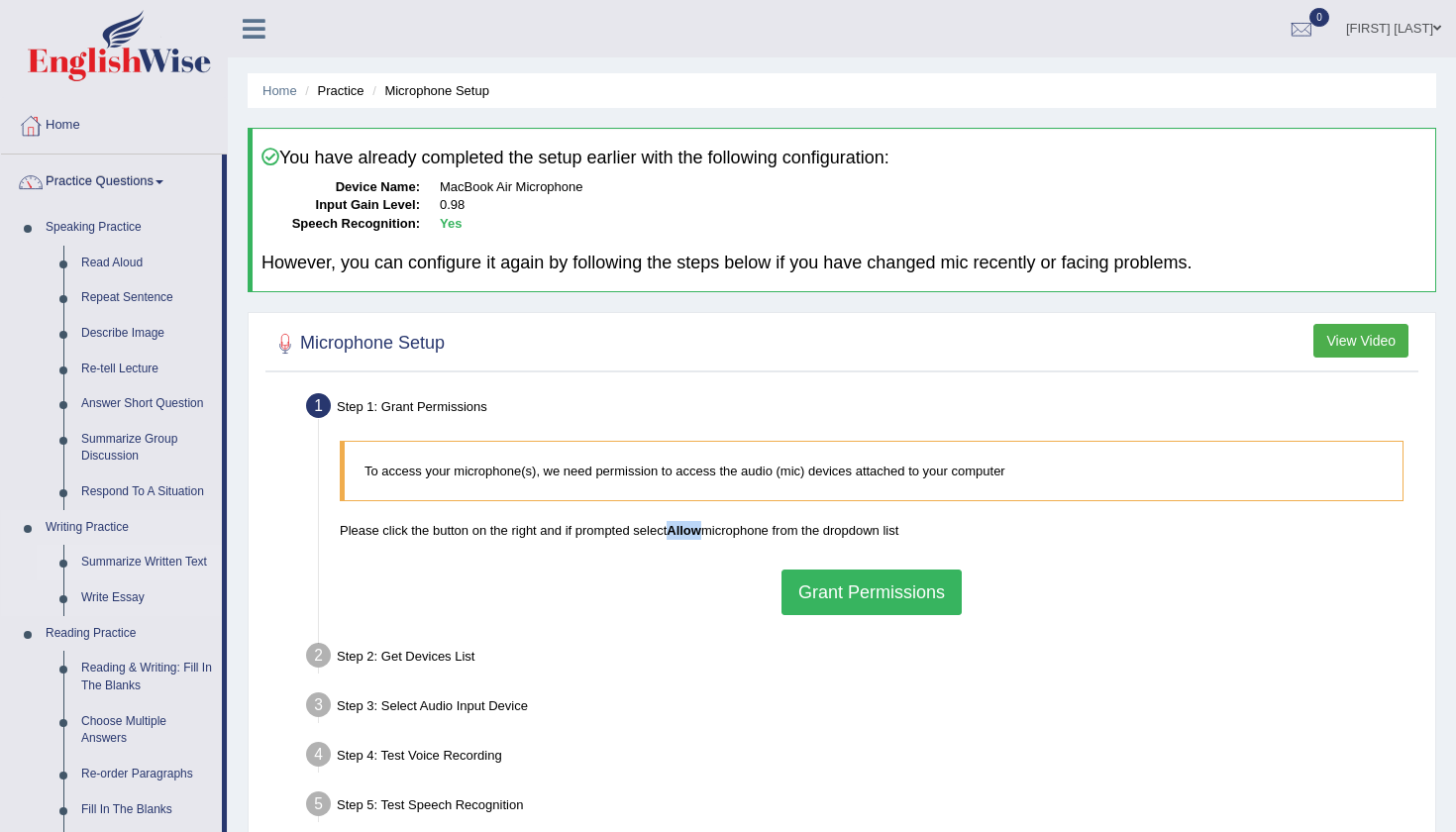 click on "Summarize Written Text" at bounding box center (147, 563) 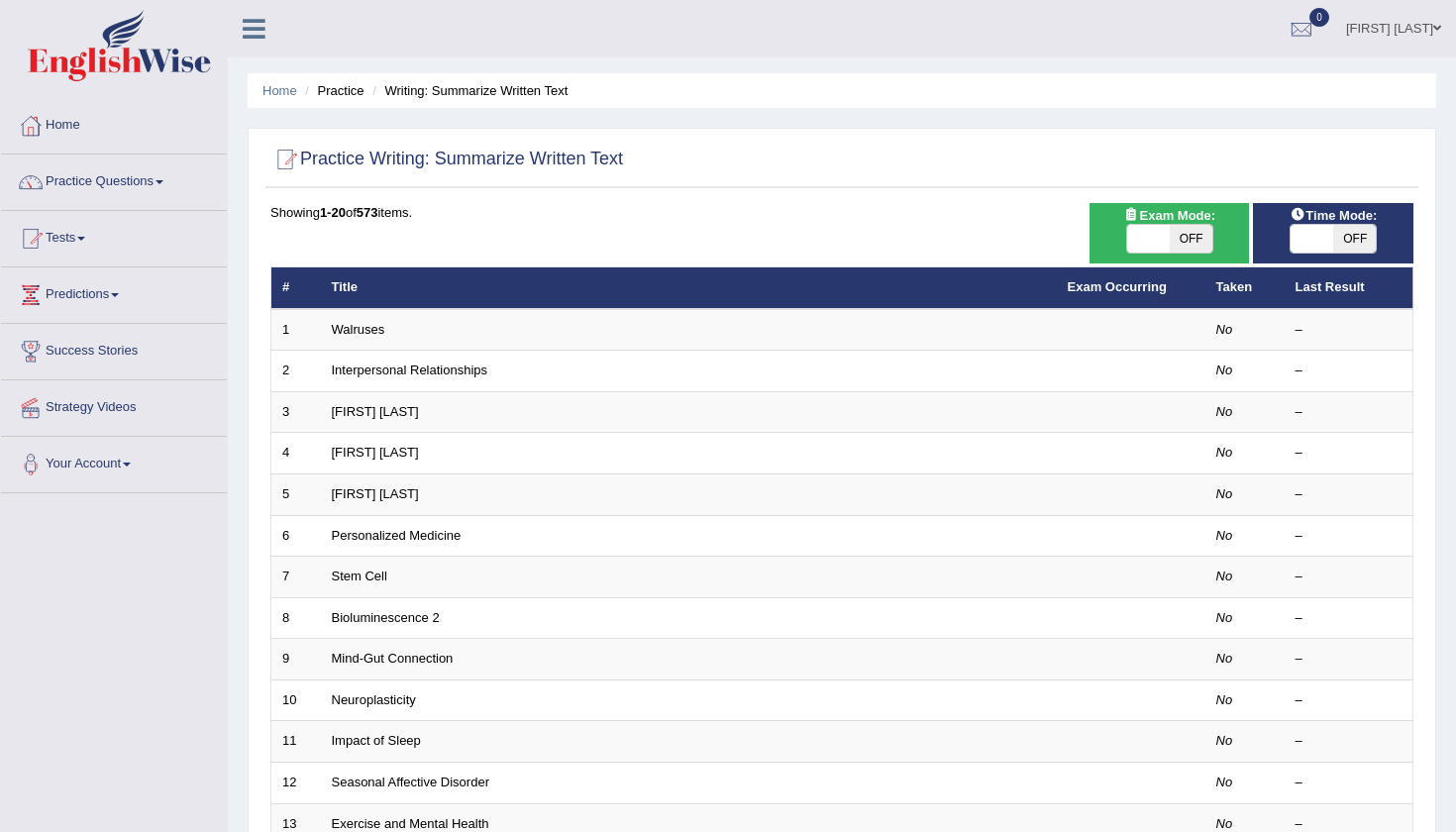 scroll, scrollTop: 0, scrollLeft: 0, axis: both 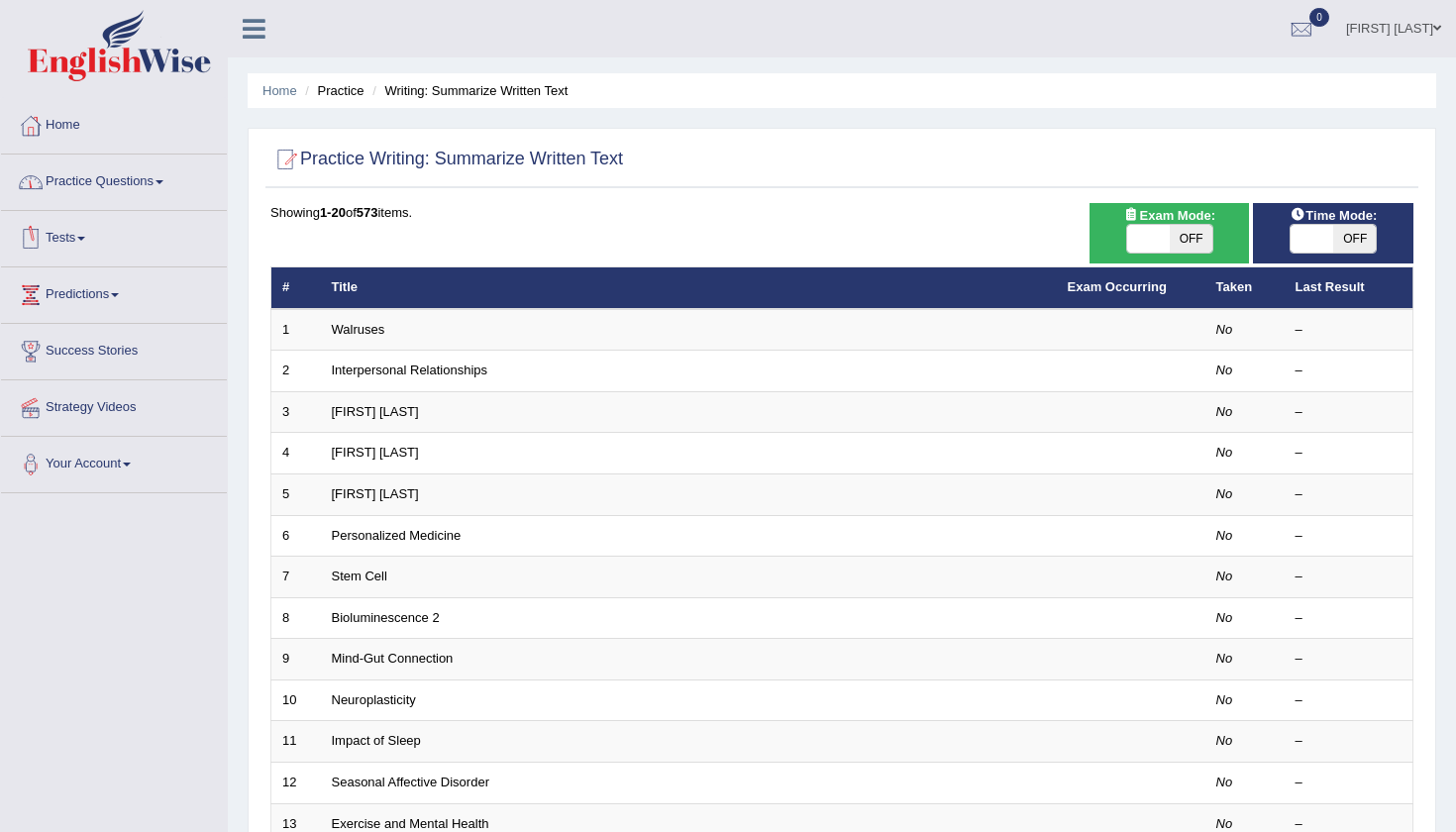 click on "Practice Questions" at bounding box center [114, 179] 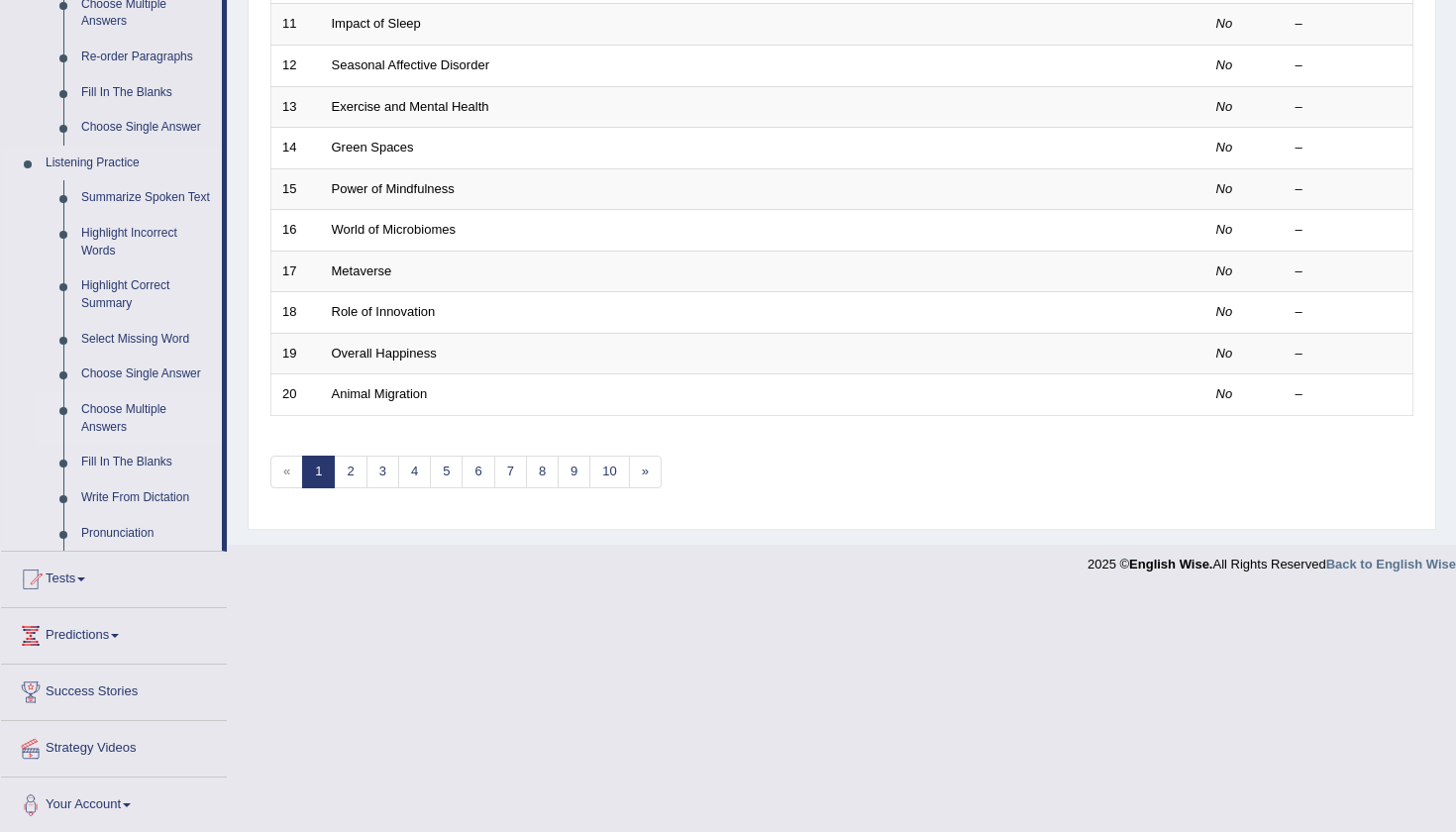 scroll, scrollTop: 716, scrollLeft: 0, axis: vertical 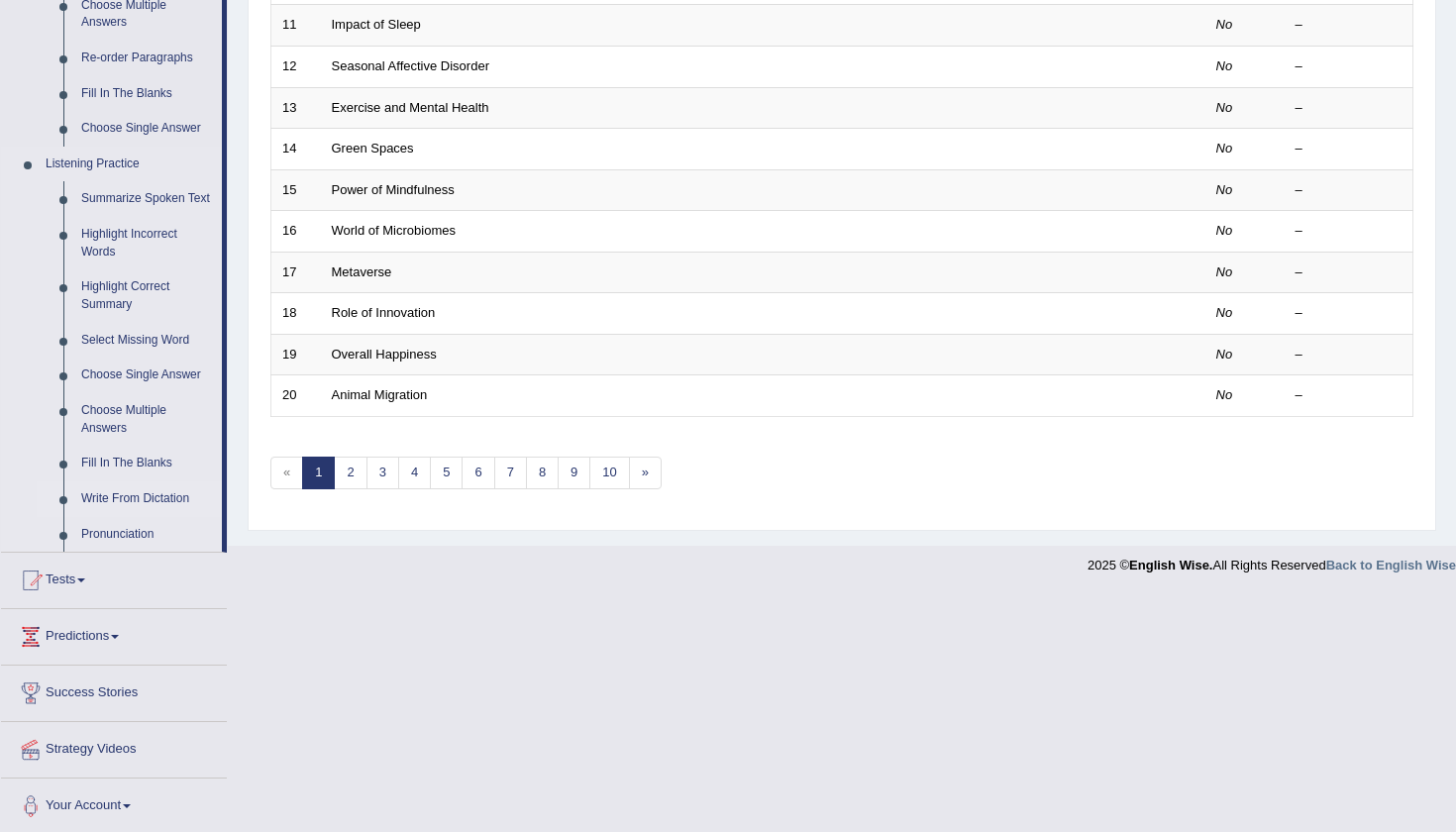 click on "Write From Dictation" at bounding box center (147, 499) 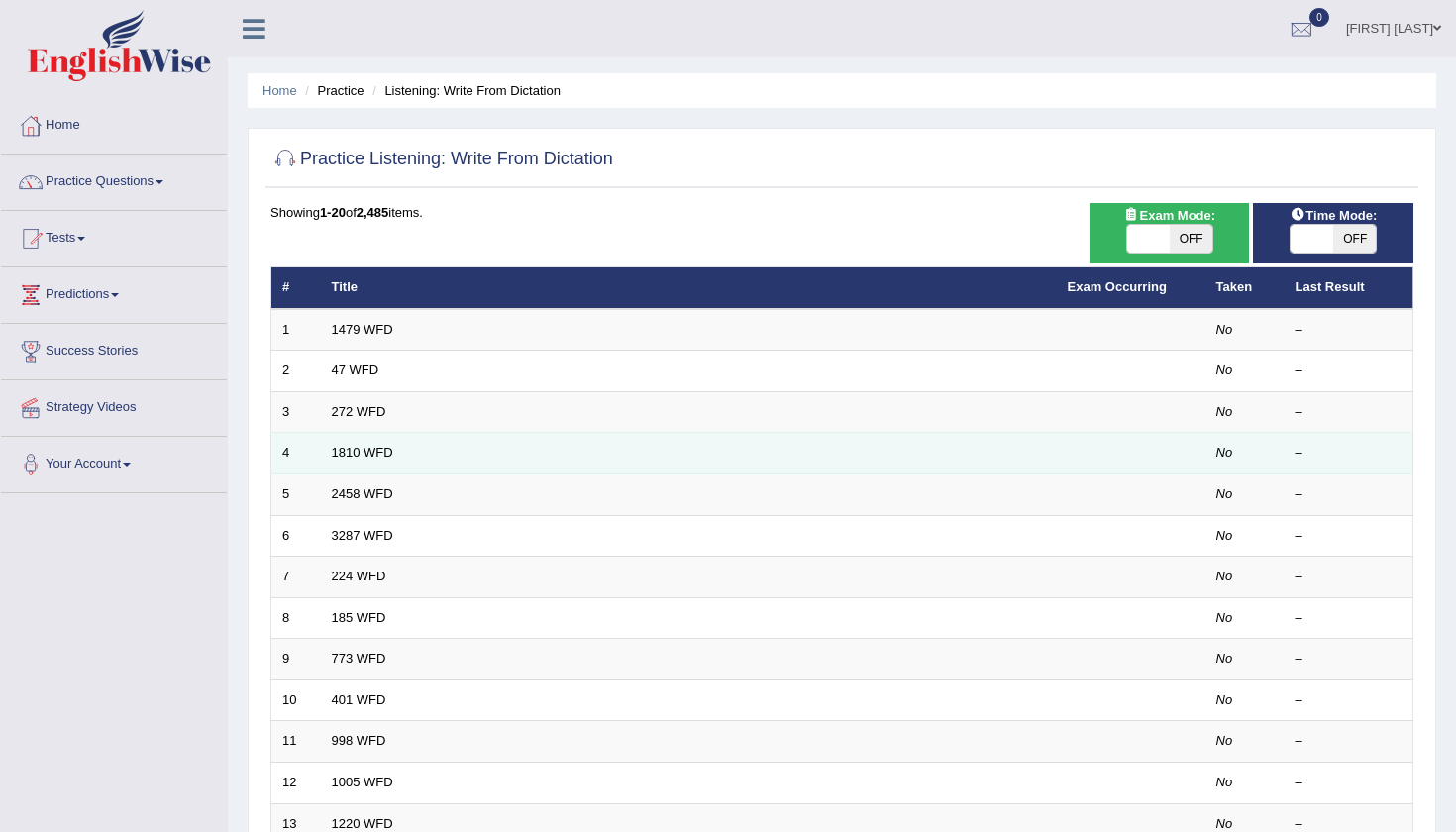 scroll, scrollTop: 0, scrollLeft: 0, axis: both 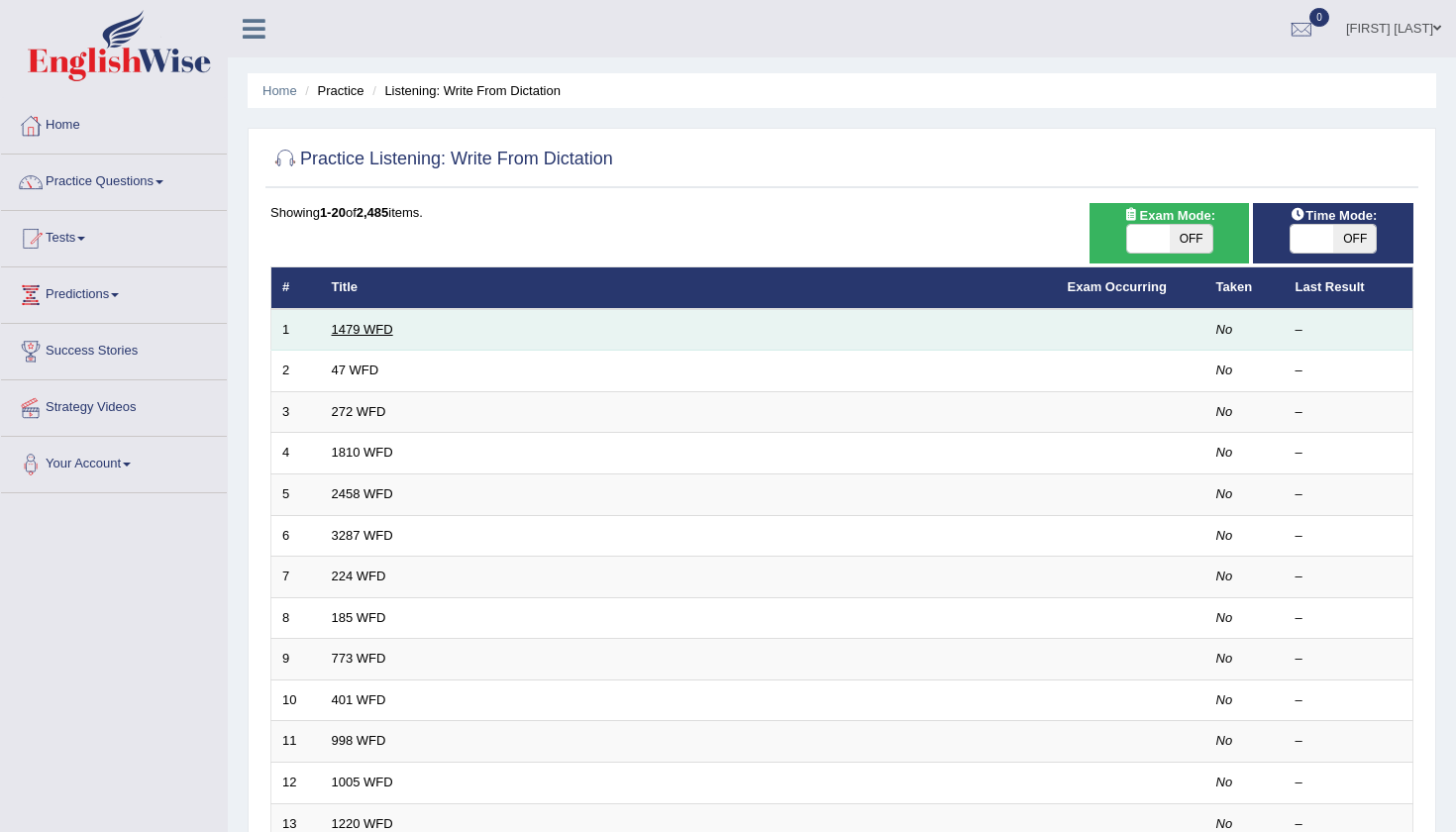 click on "1479 WFD" at bounding box center (363, 329) 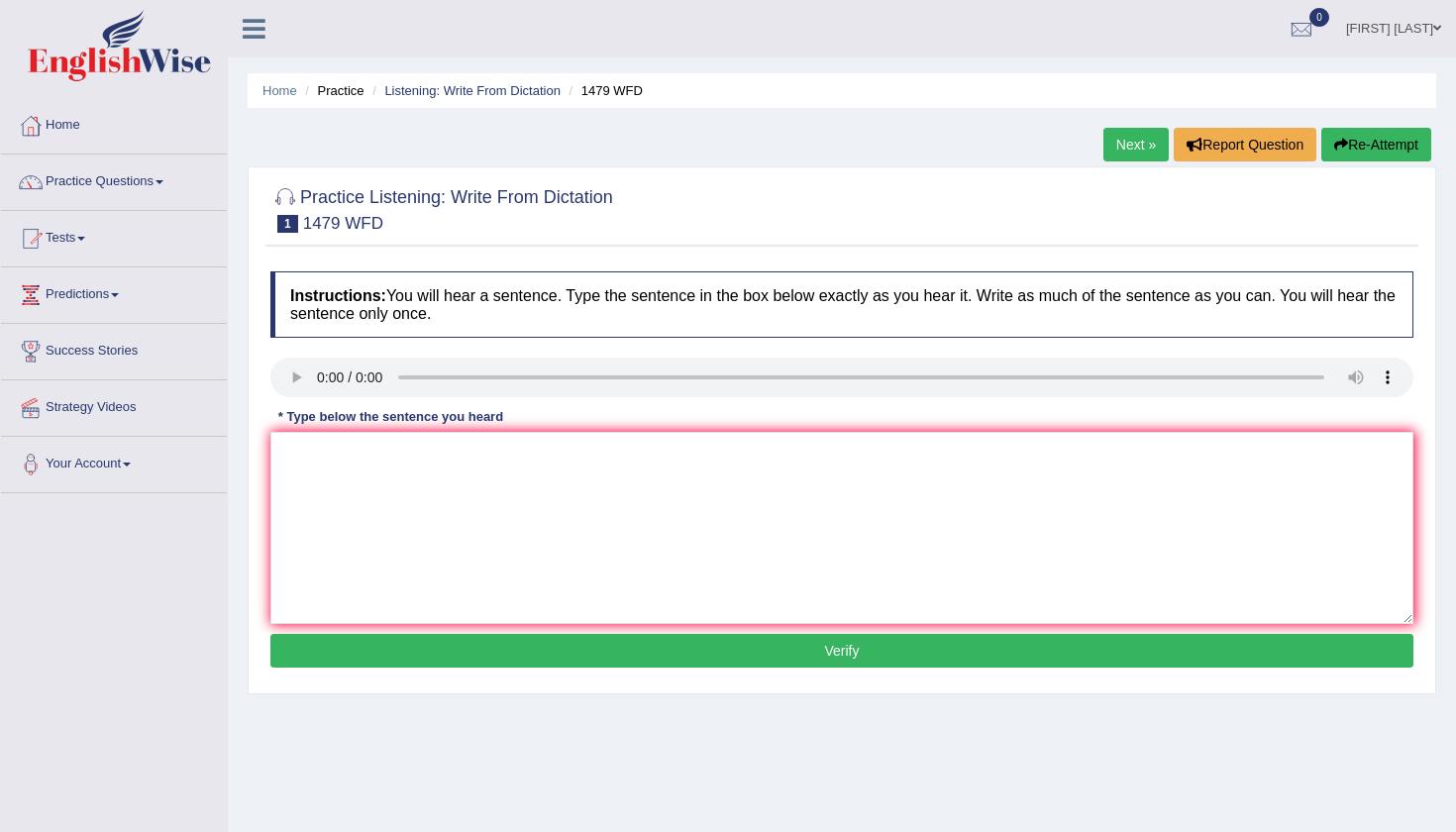 scroll, scrollTop: 0, scrollLeft: 0, axis: both 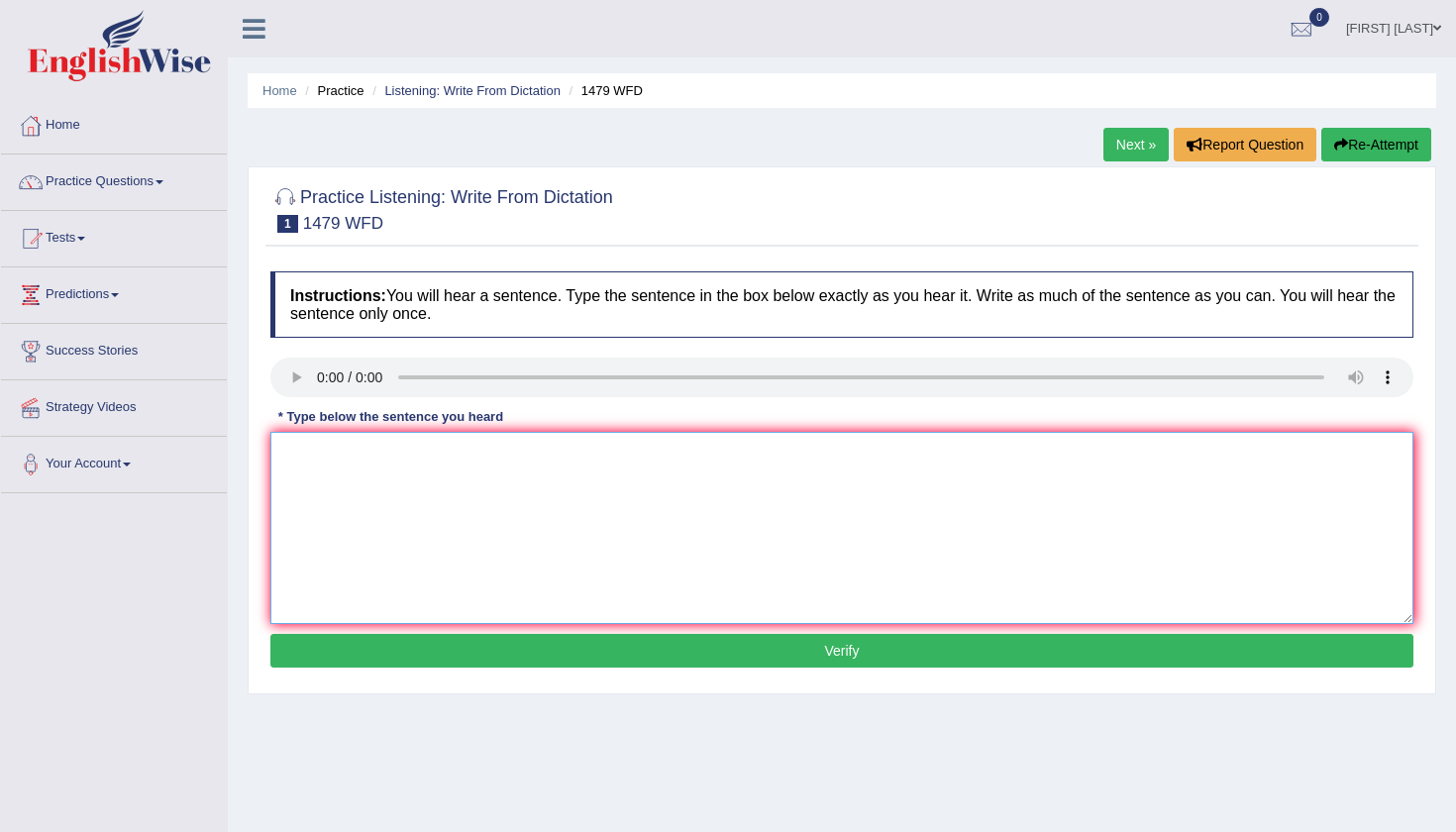 click at bounding box center (842, 528) 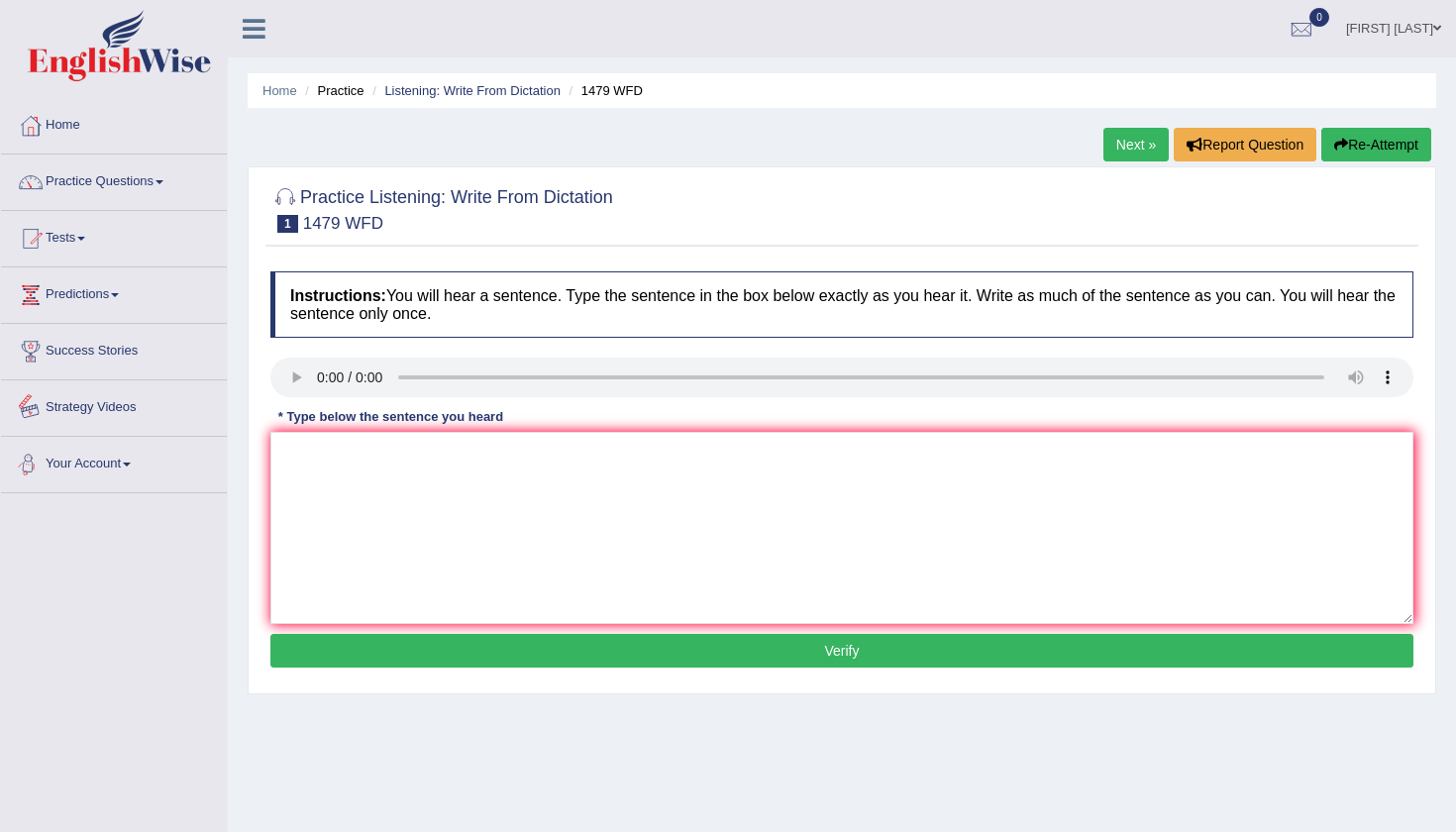 click at bounding box center (842, 377) 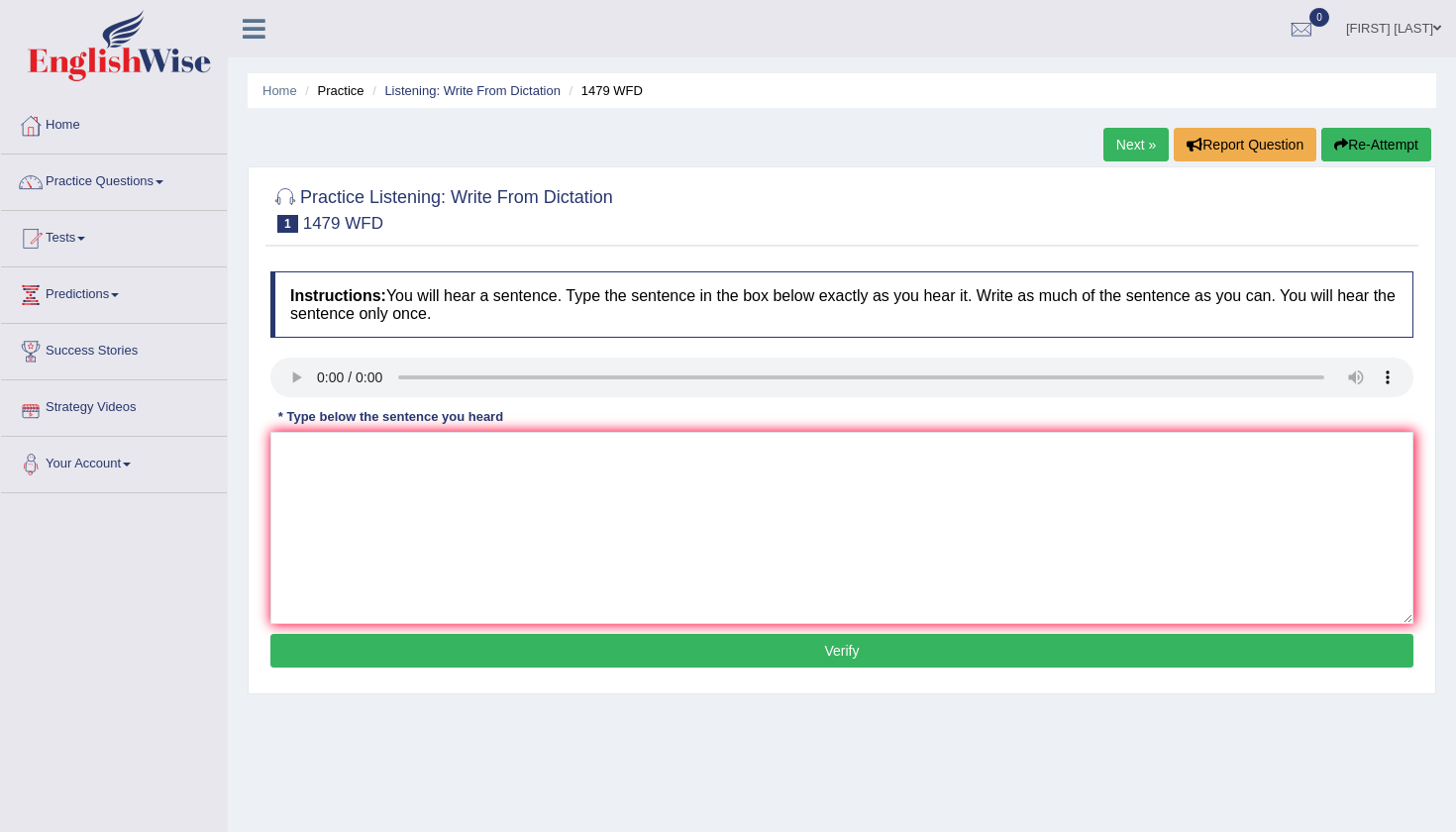 click at bounding box center [842, 377] 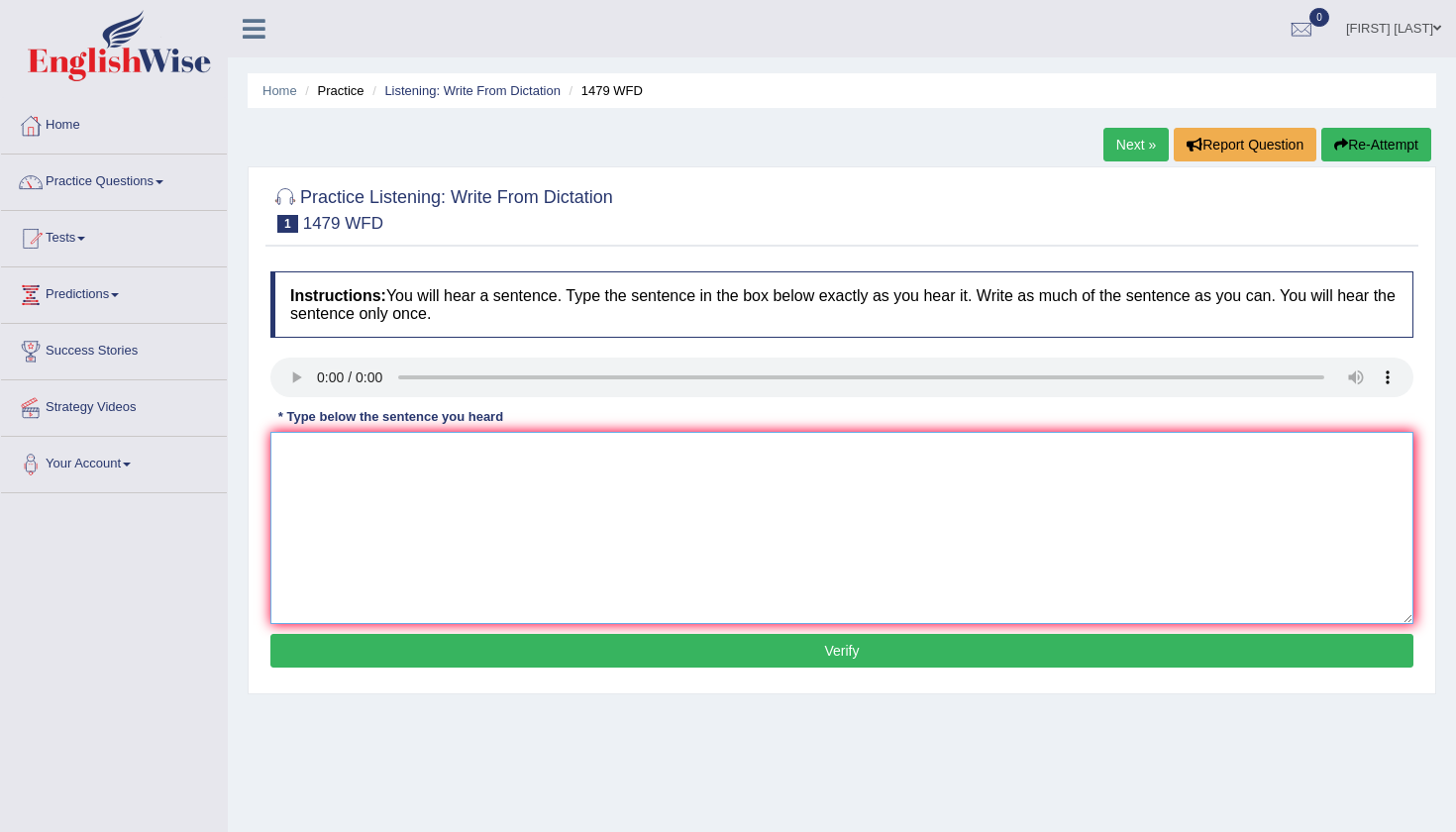 click at bounding box center [842, 528] 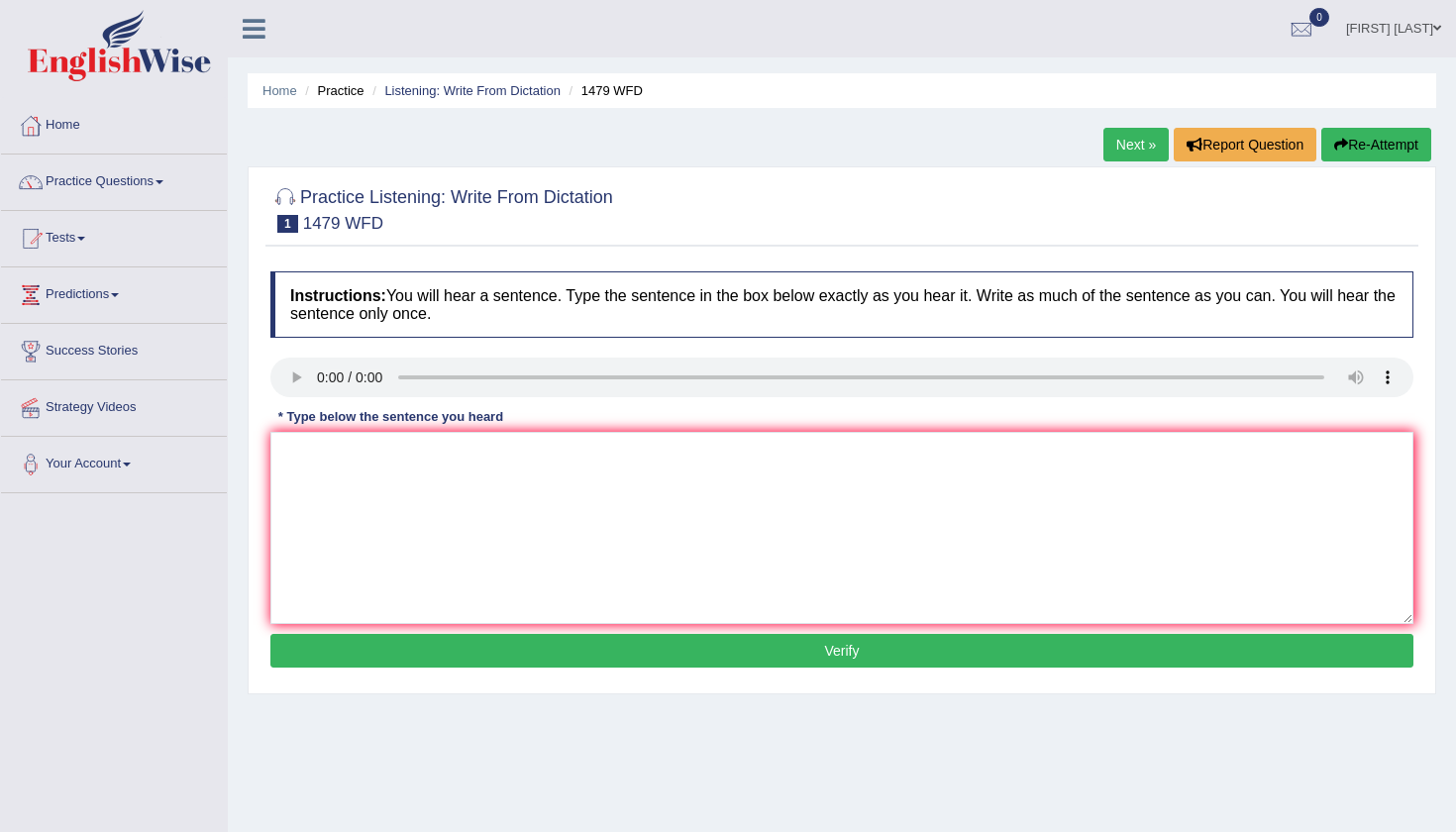 click on "Next »  Report Question  Re-Attempt" at bounding box center (1270, 147) 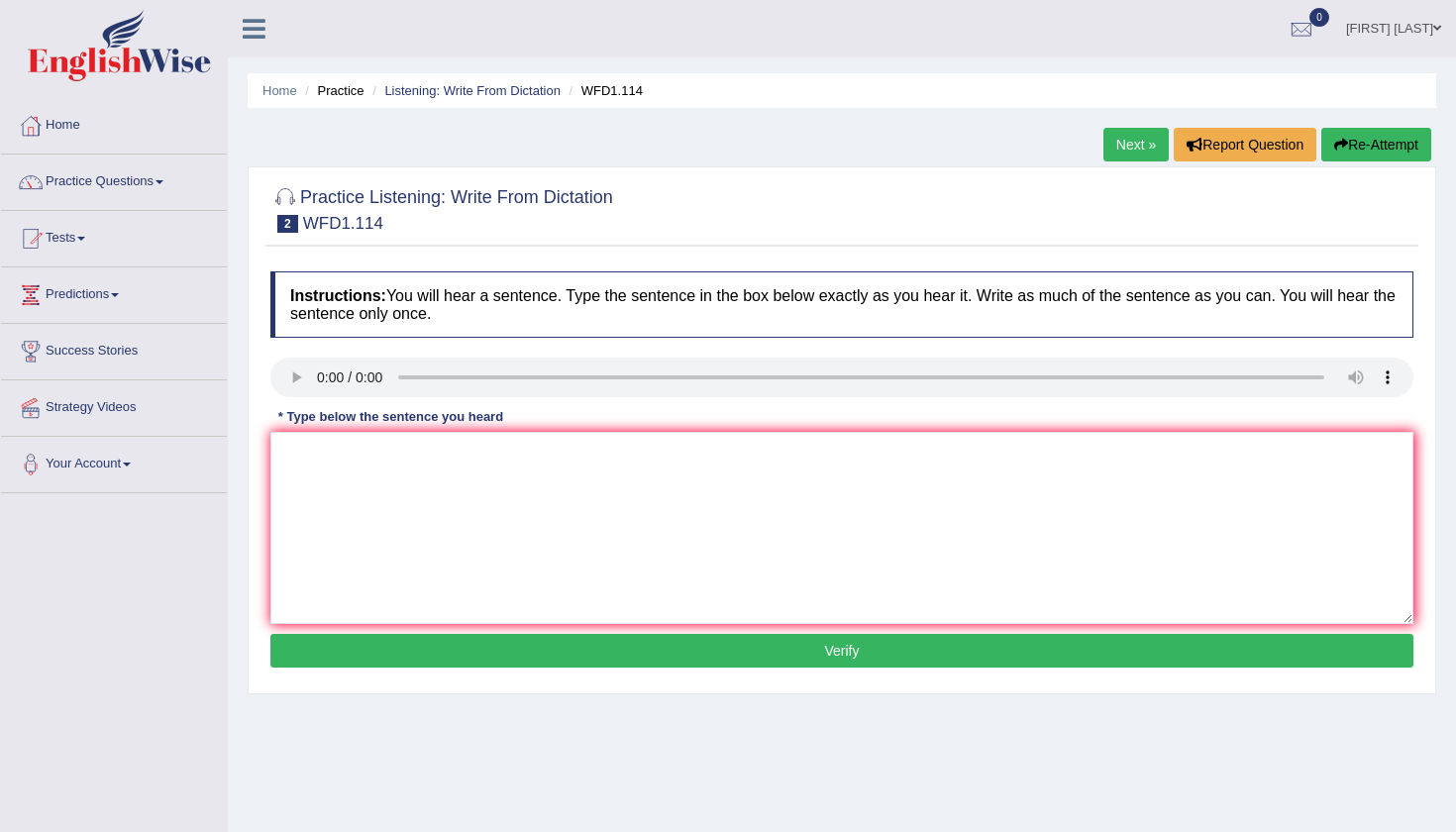 scroll, scrollTop: 0, scrollLeft: 0, axis: both 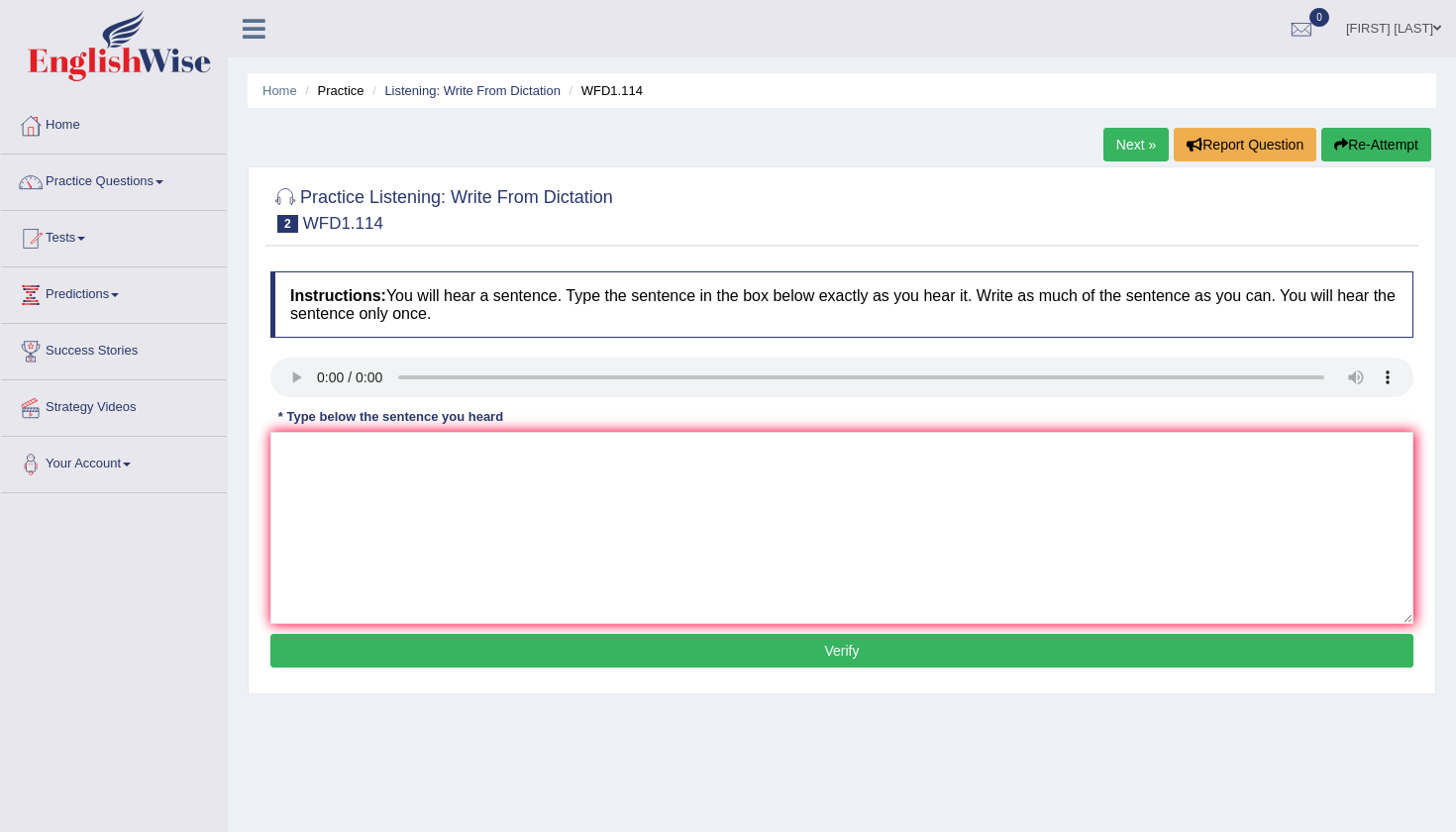 click at bounding box center (842, 377) 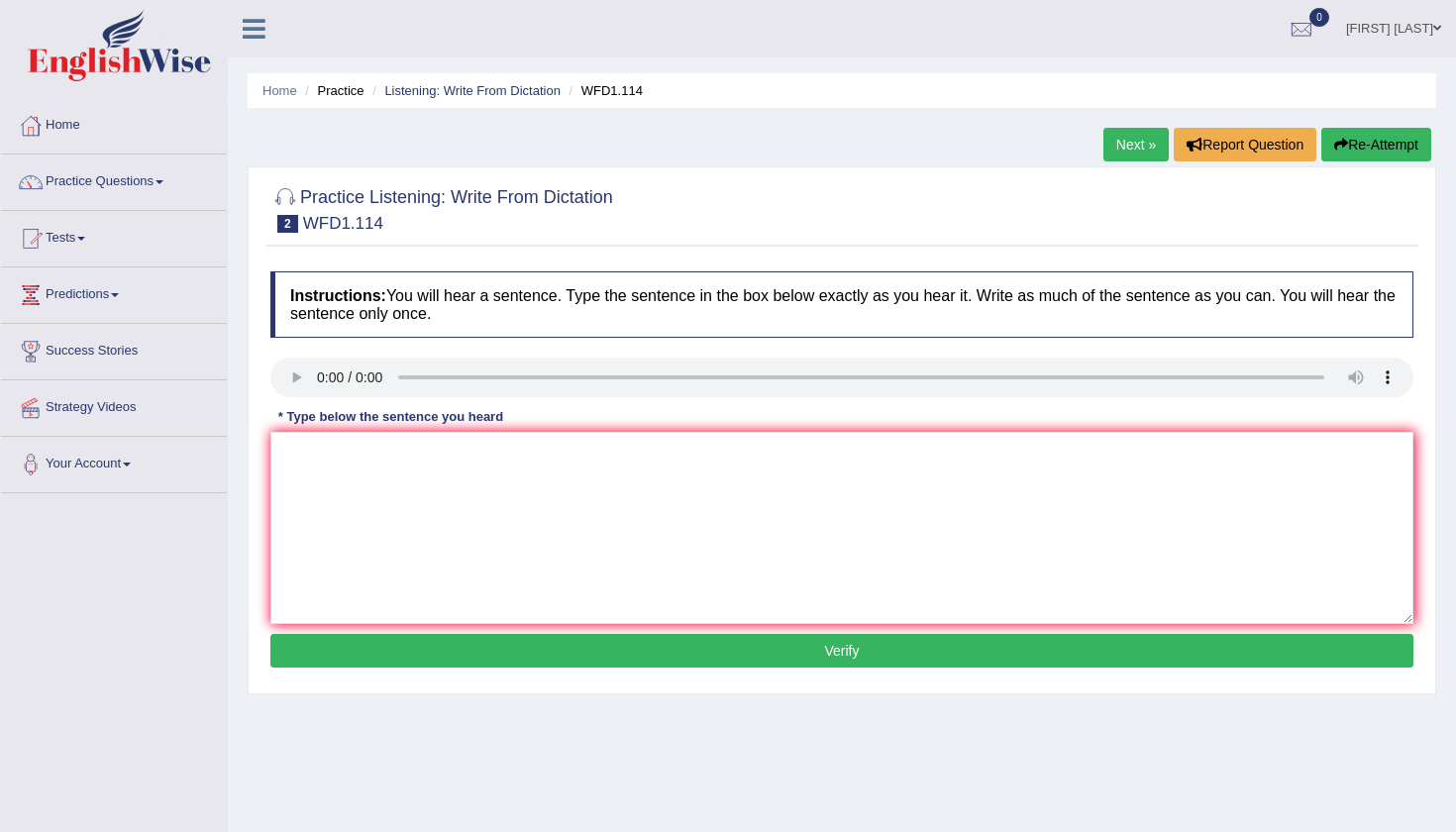 click at bounding box center [842, 377] 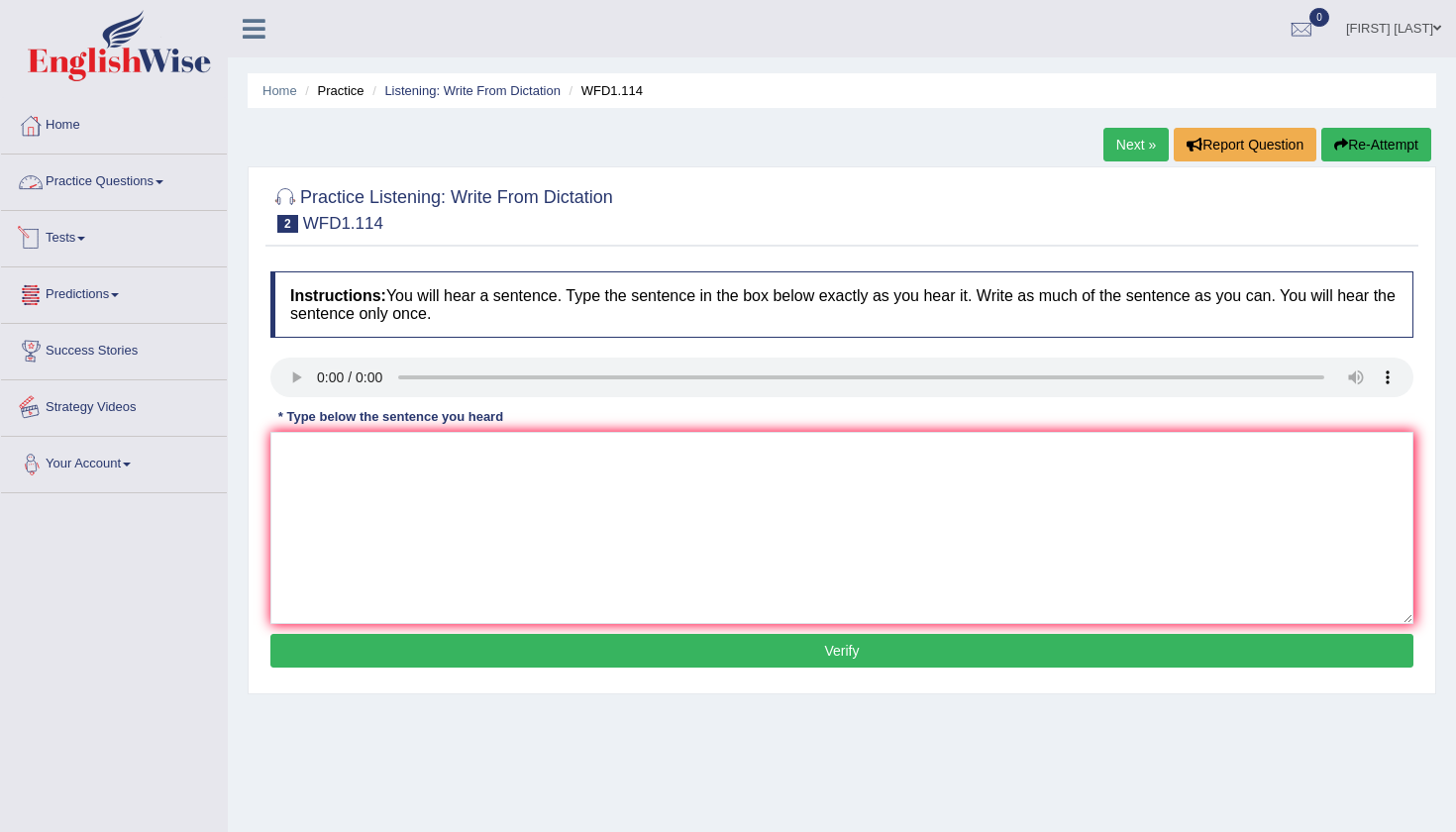 click on "Strategy Videos" at bounding box center (114, 405) 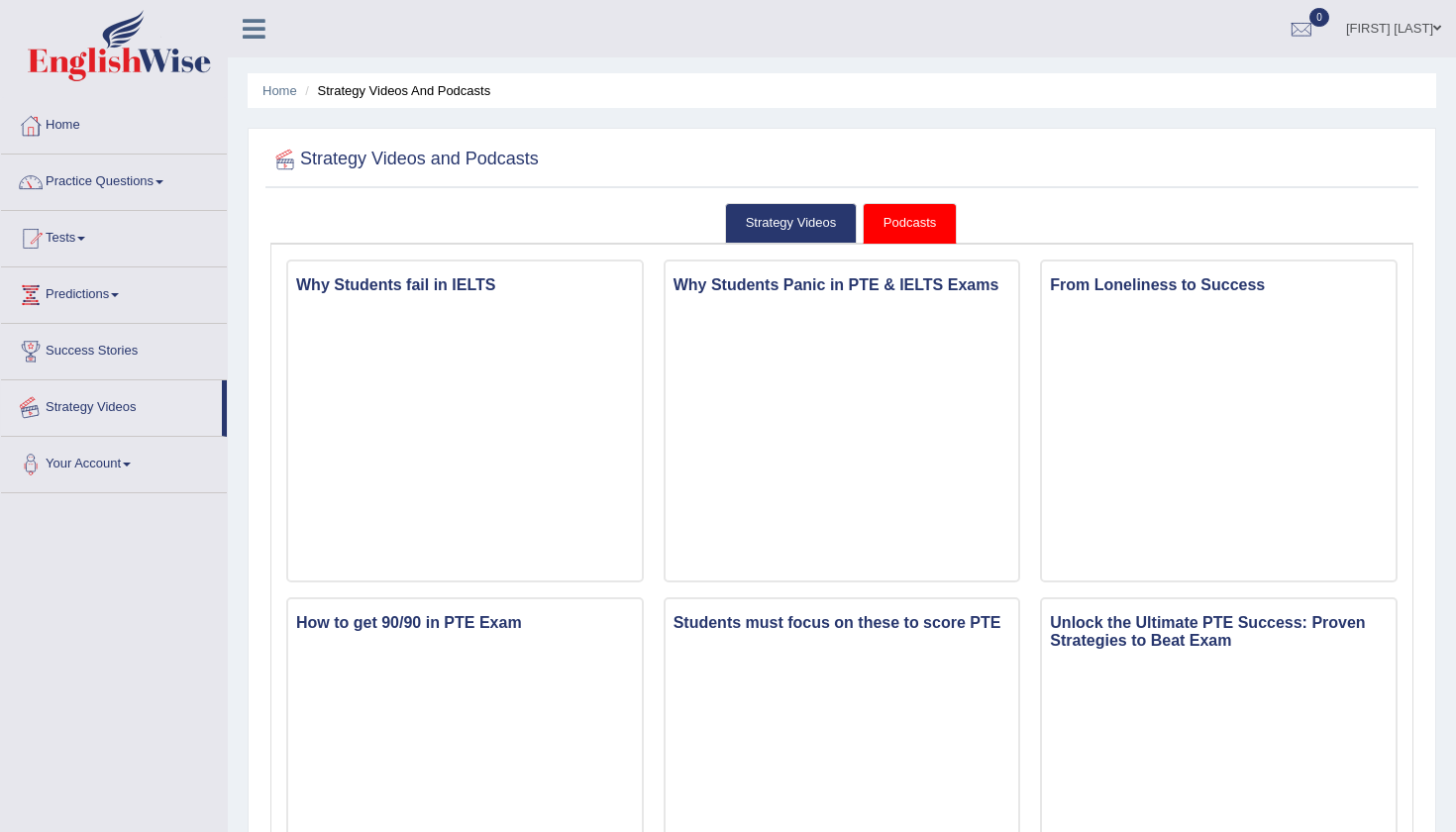 scroll, scrollTop: 0, scrollLeft: 0, axis: both 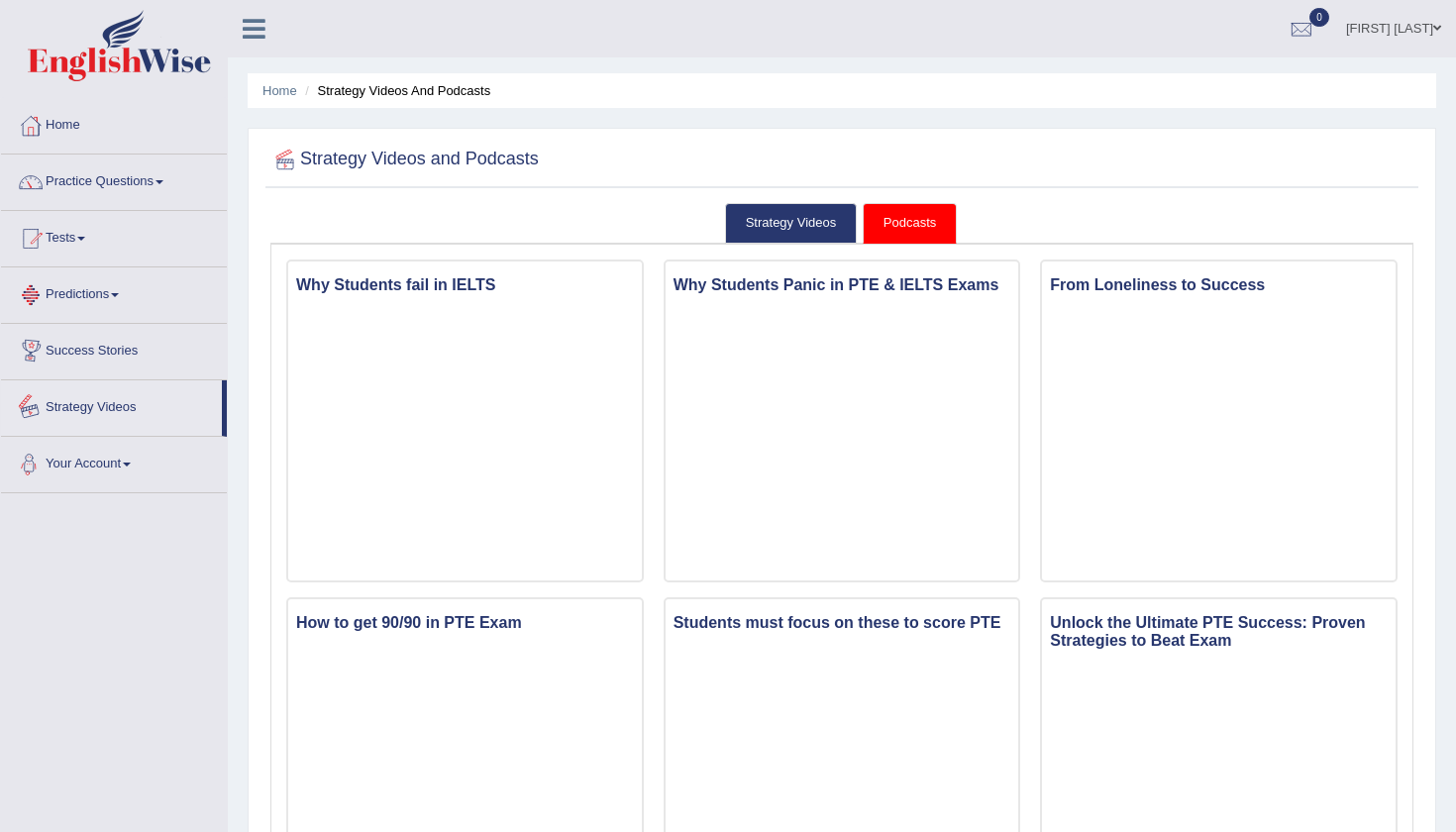 click on "Success Stories" at bounding box center (114, 349) 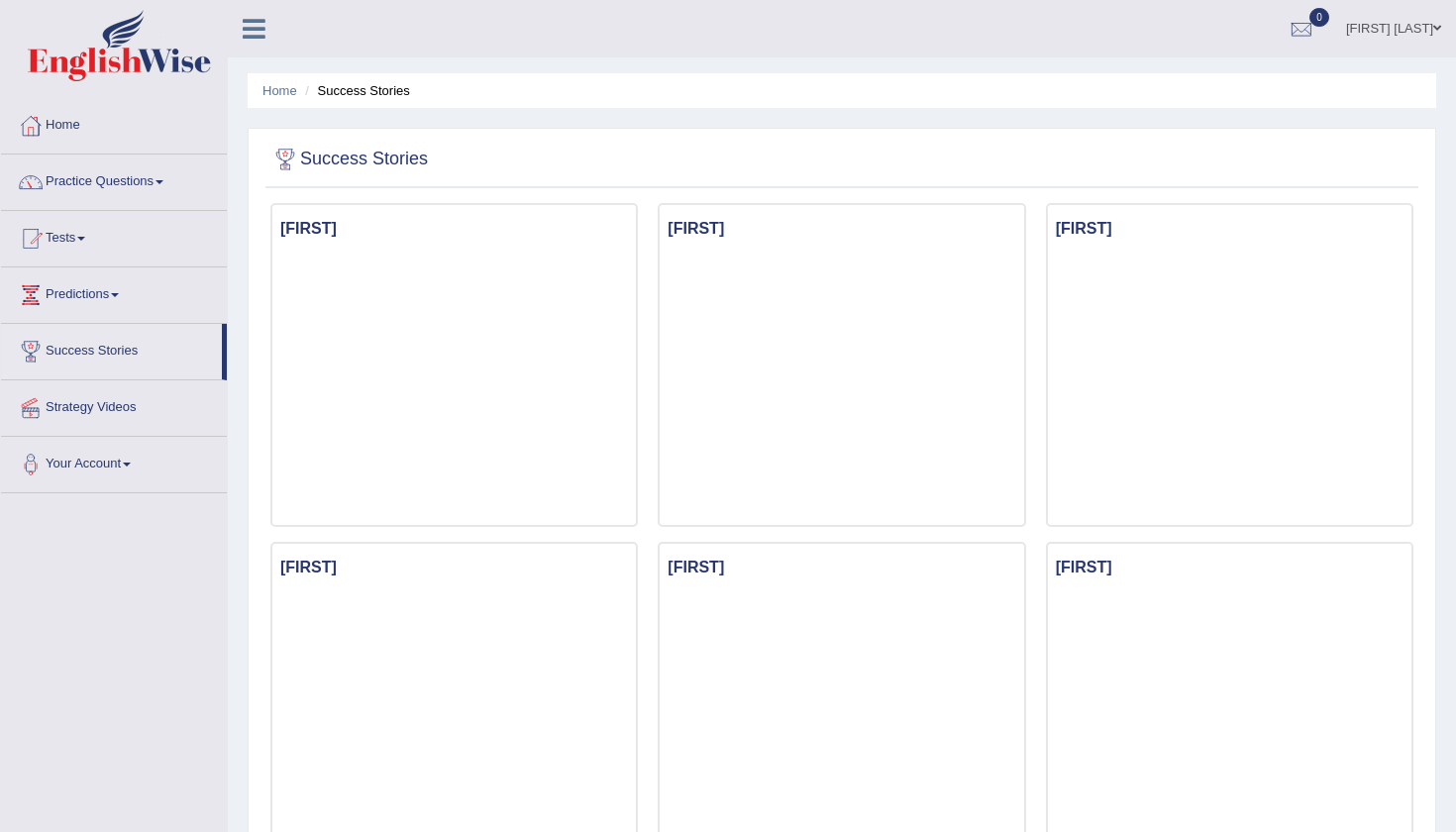 scroll, scrollTop: 0, scrollLeft: 0, axis: both 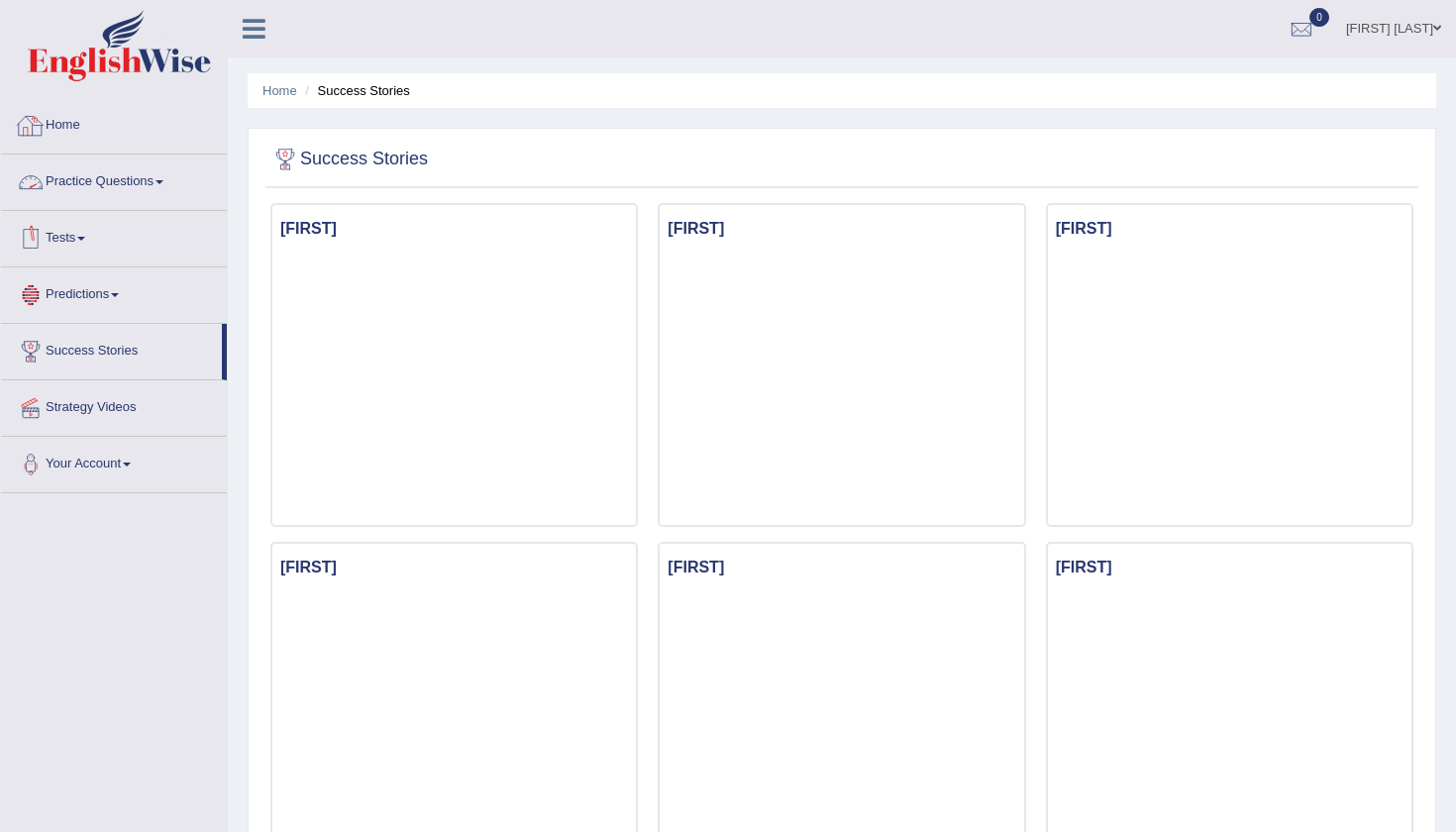 click on "Home" at bounding box center (114, 123) 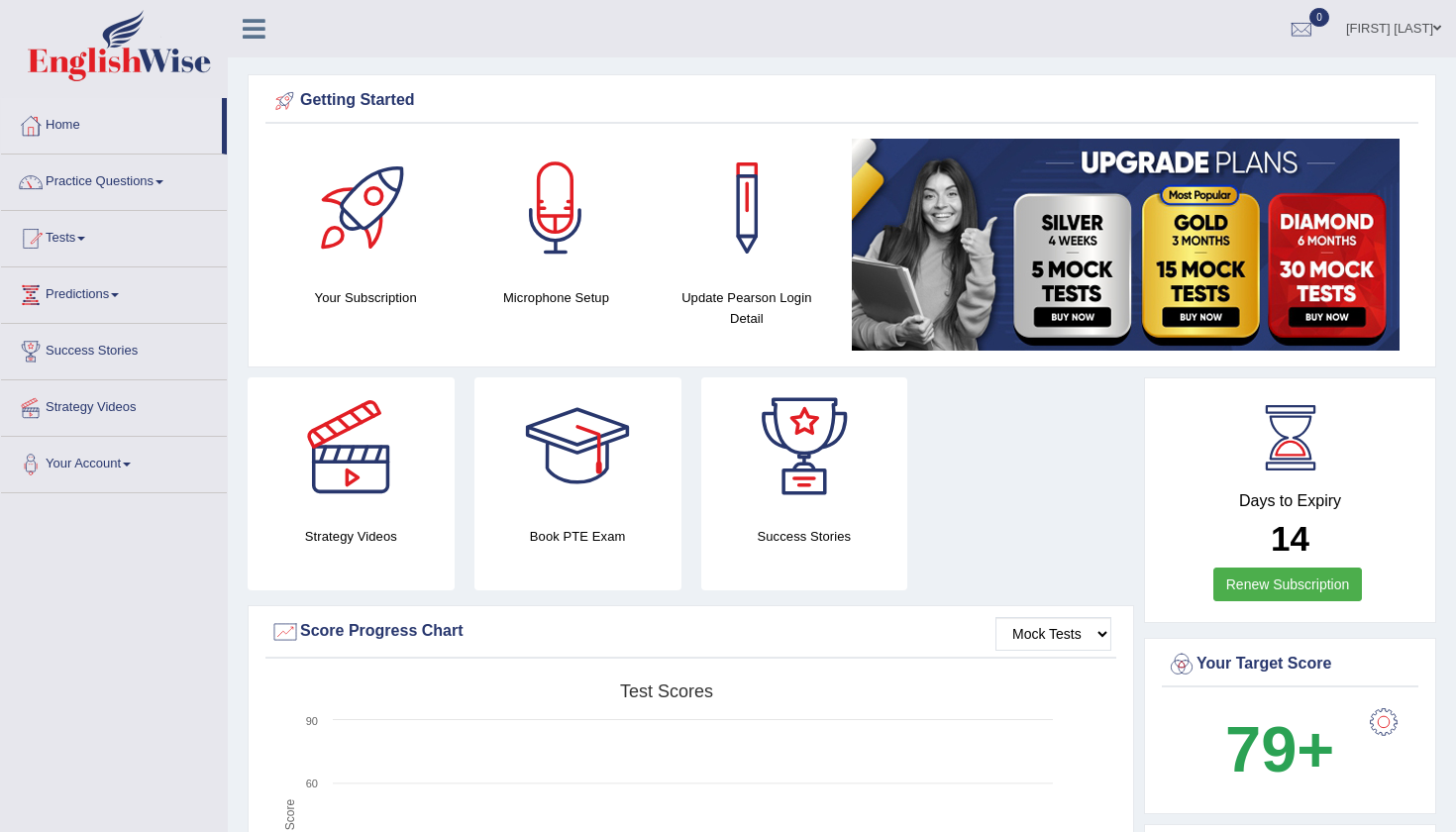 scroll, scrollTop: 0, scrollLeft: 0, axis: both 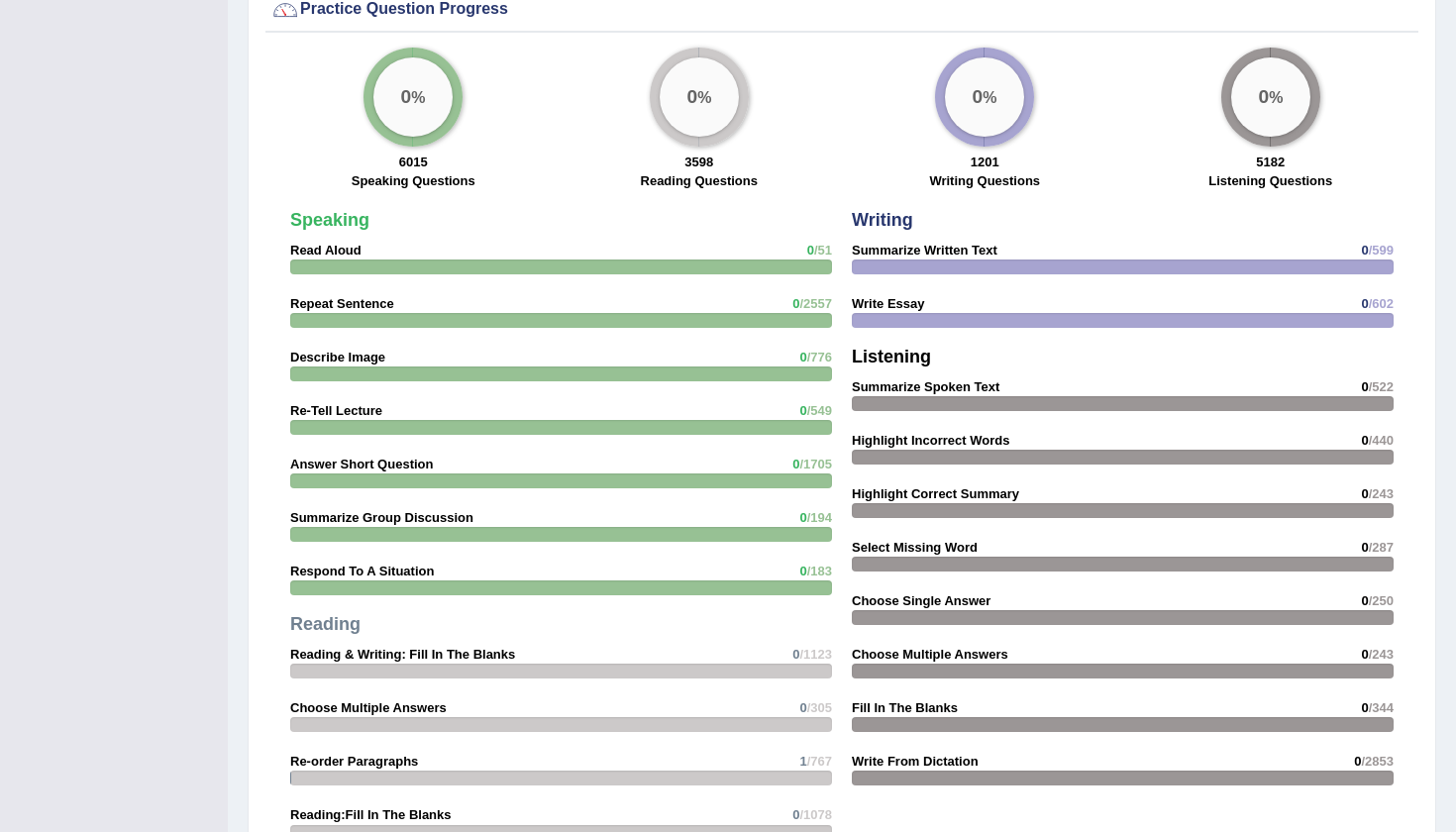 click on "0  %" at bounding box center (699, 97) 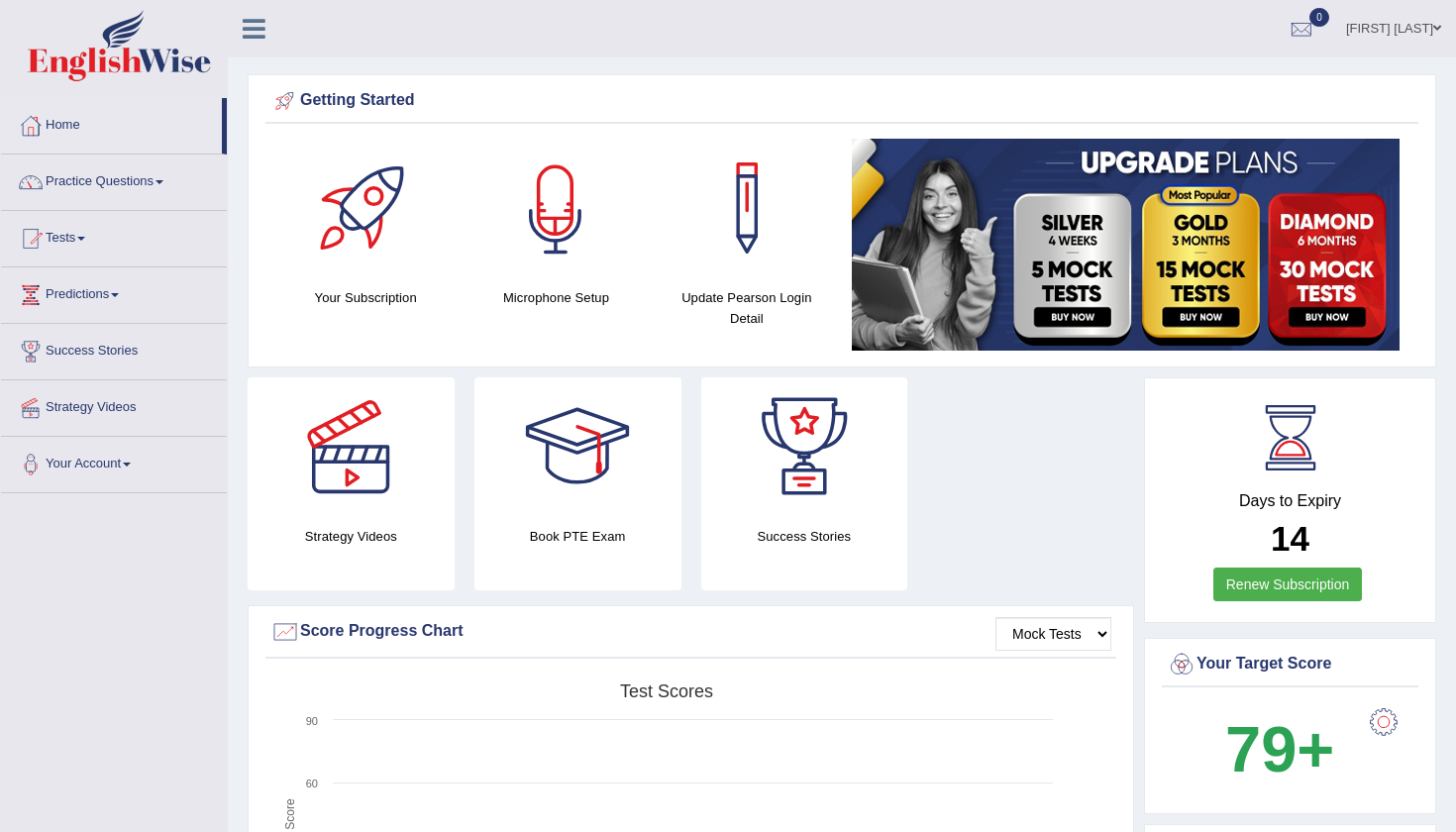 scroll, scrollTop: 0, scrollLeft: 0, axis: both 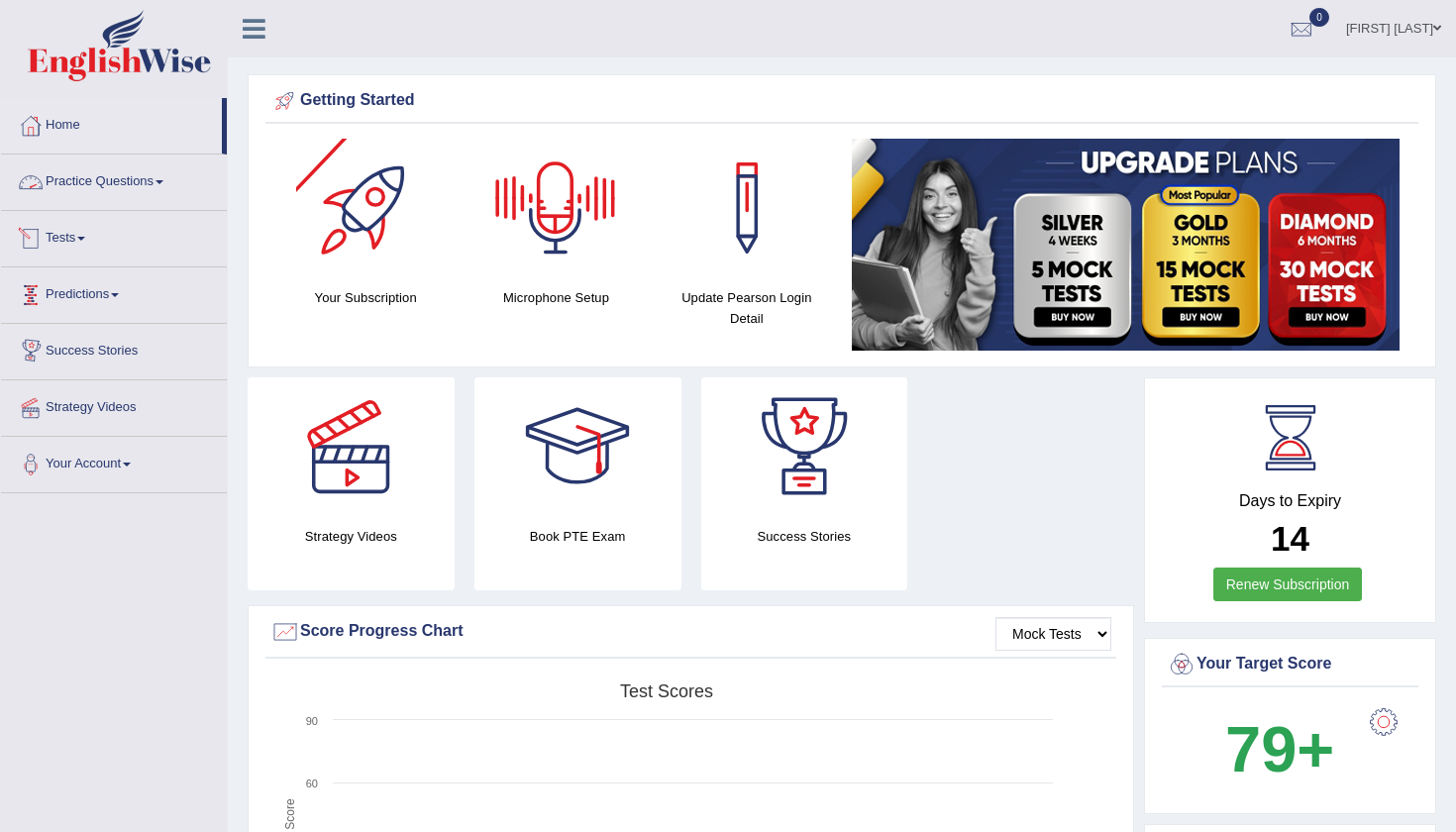 click on "Practice Questions" at bounding box center [114, 179] 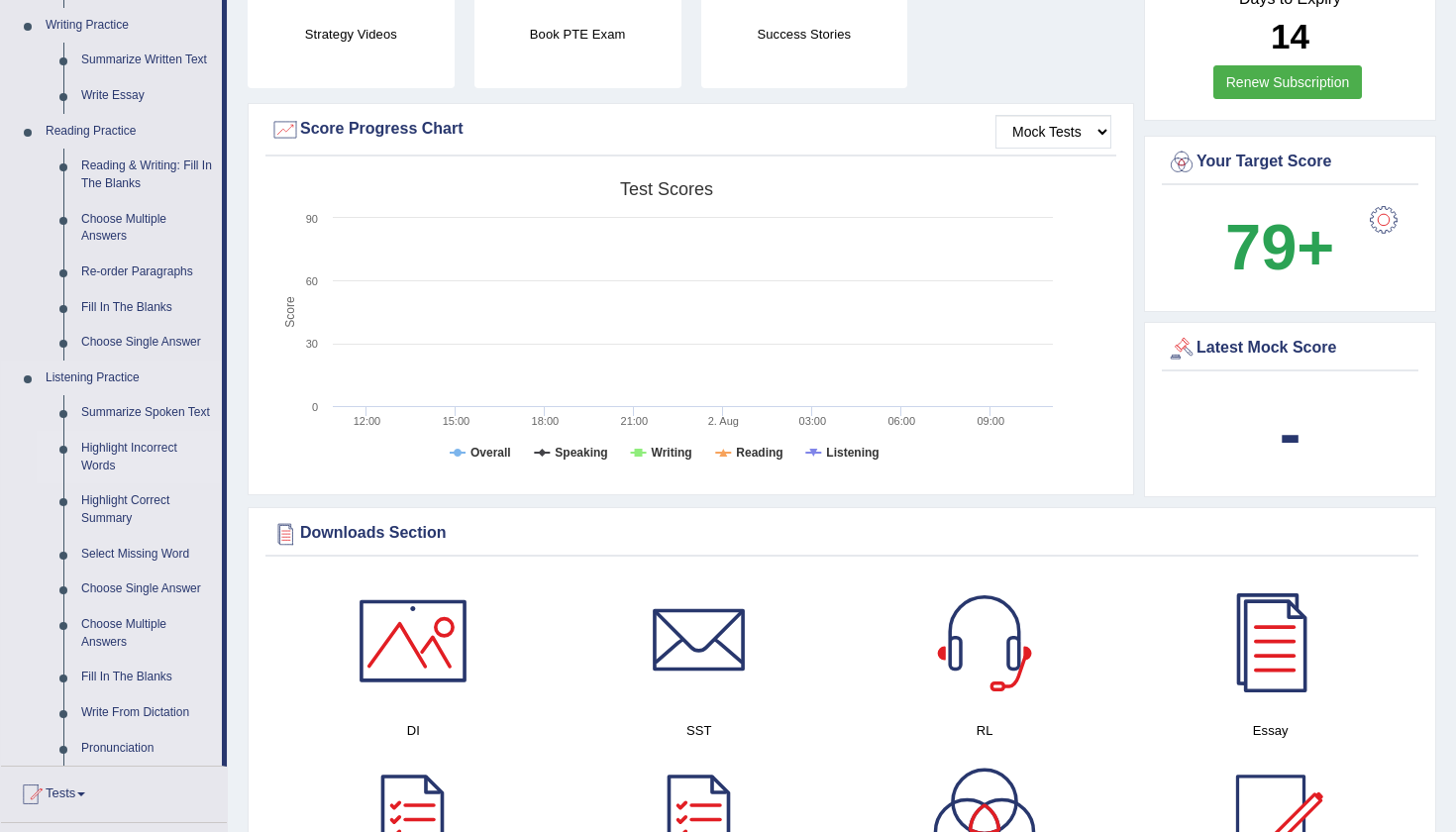scroll, scrollTop: 498, scrollLeft: 0, axis: vertical 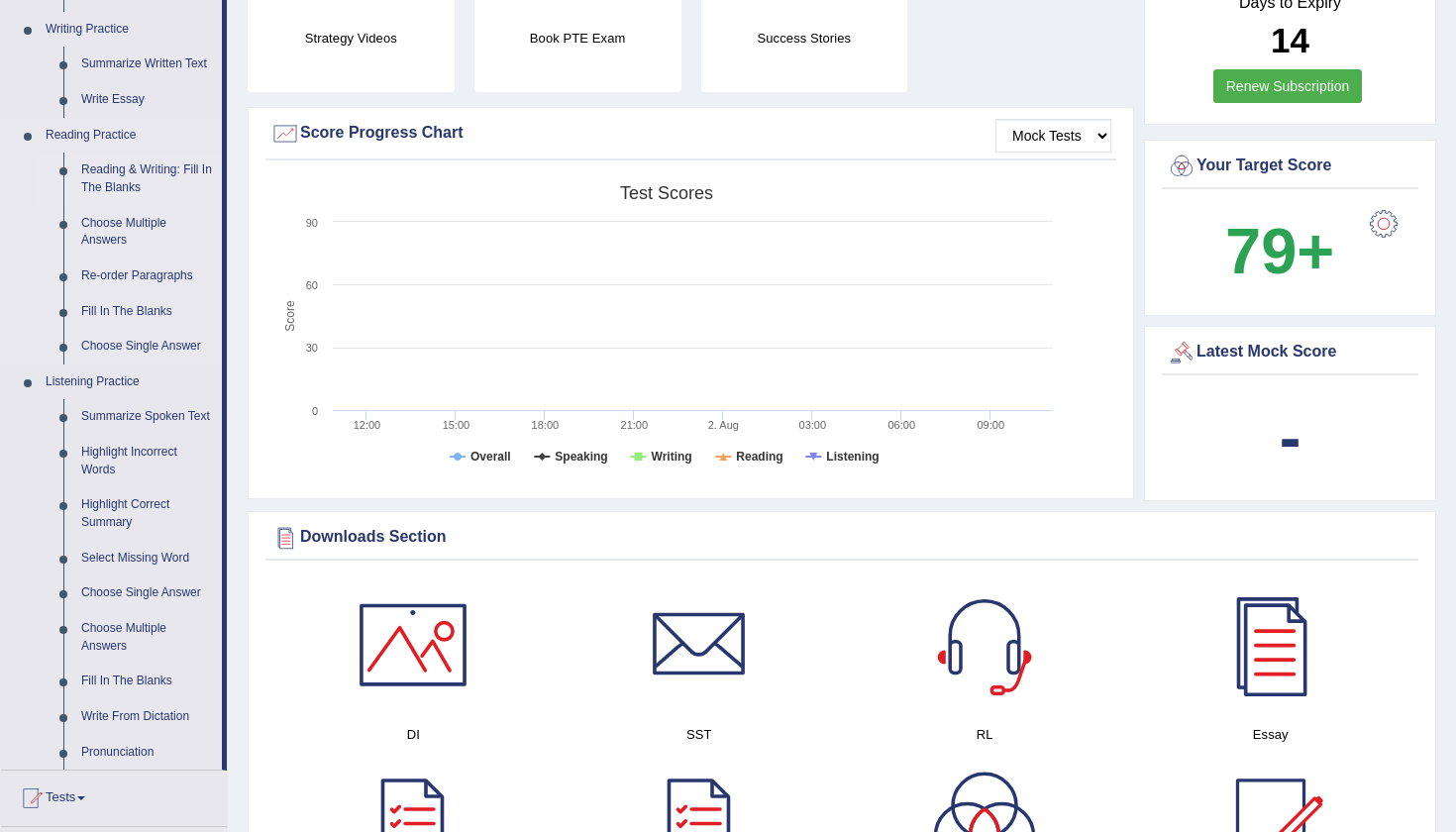click on "Reading & Writing: Fill In The Blanks" at bounding box center [147, 178] 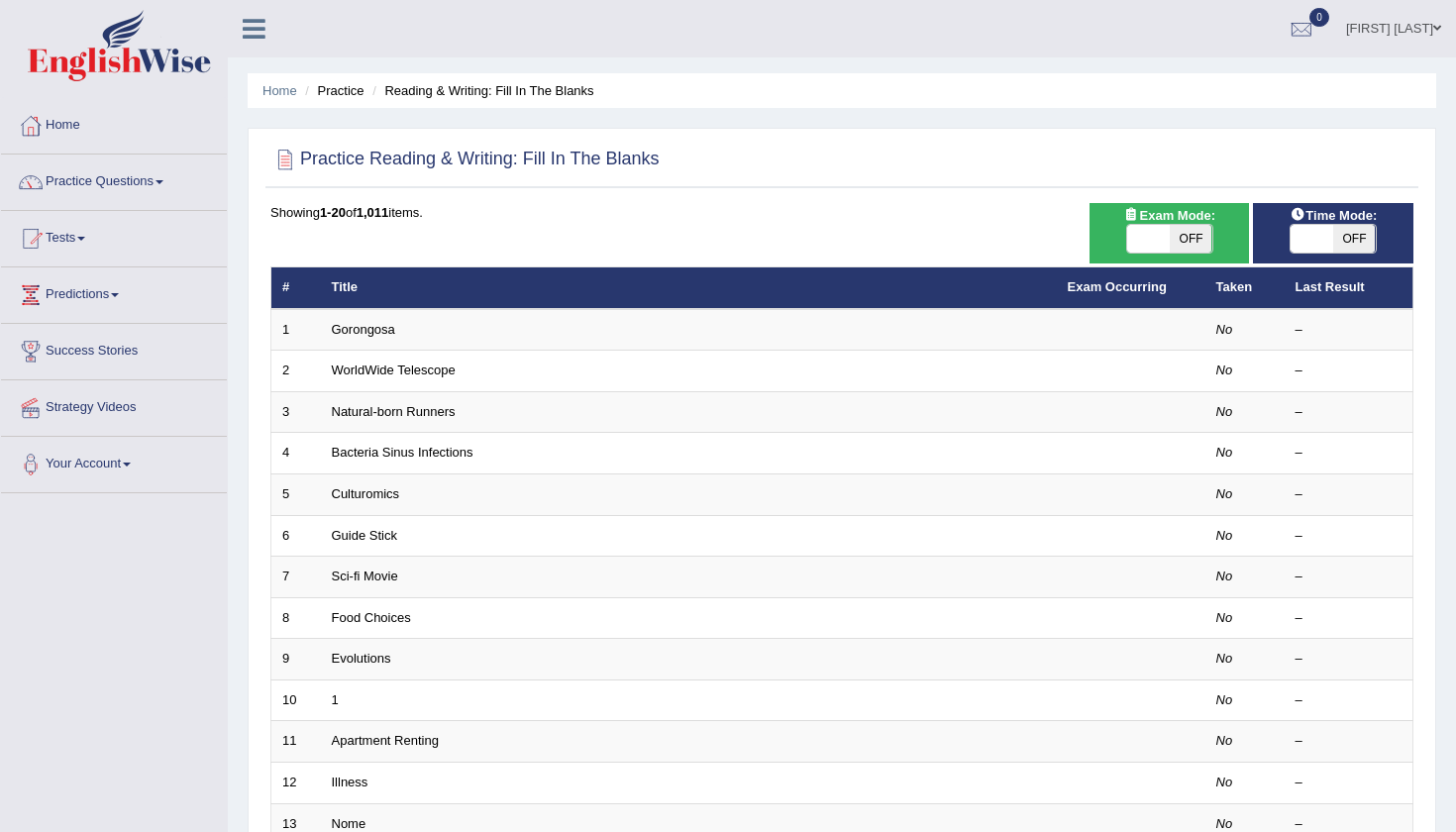 scroll, scrollTop: 0, scrollLeft: 0, axis: both 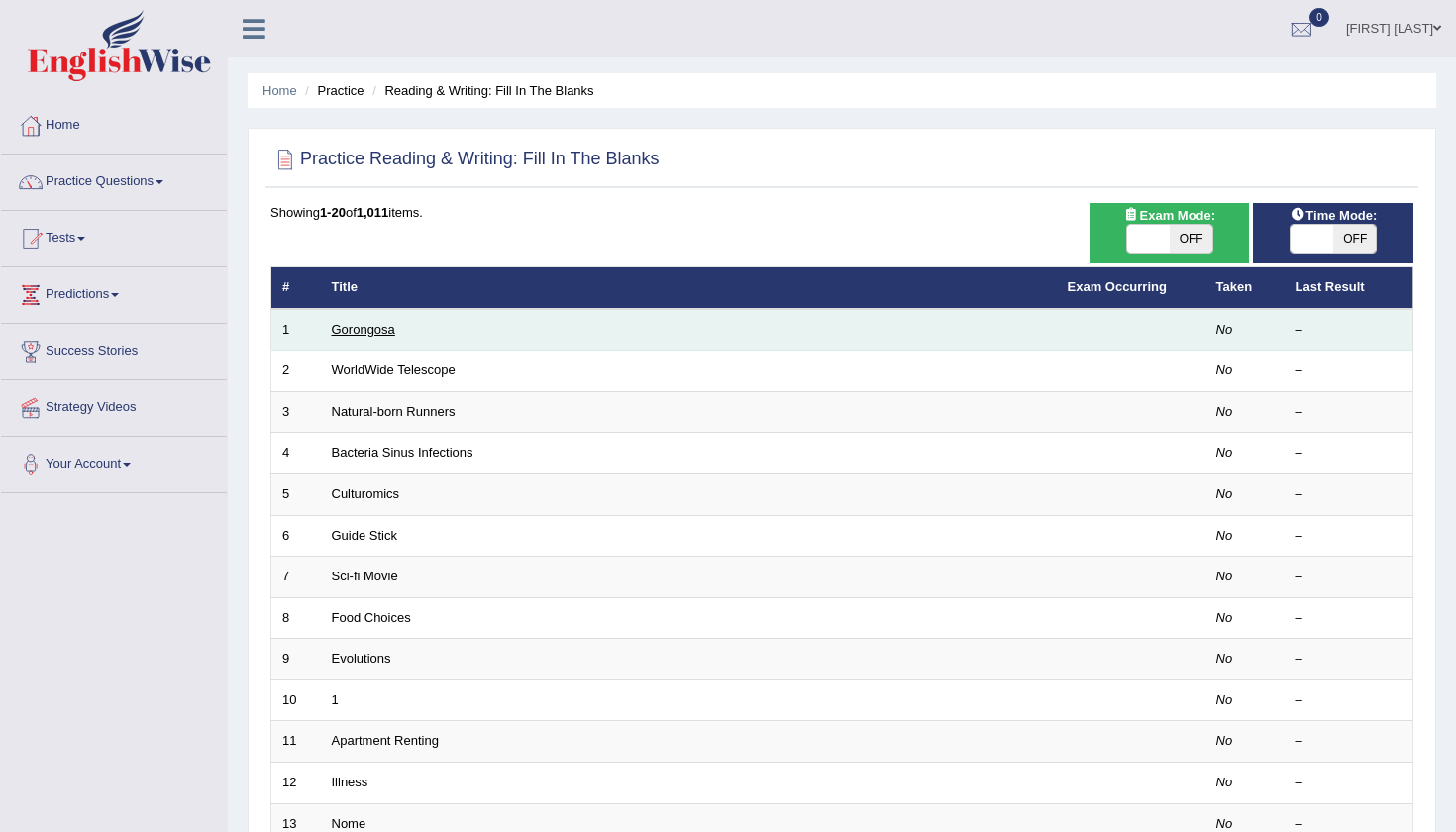 click on "Gorongosa" at bounding box center [364, 329] 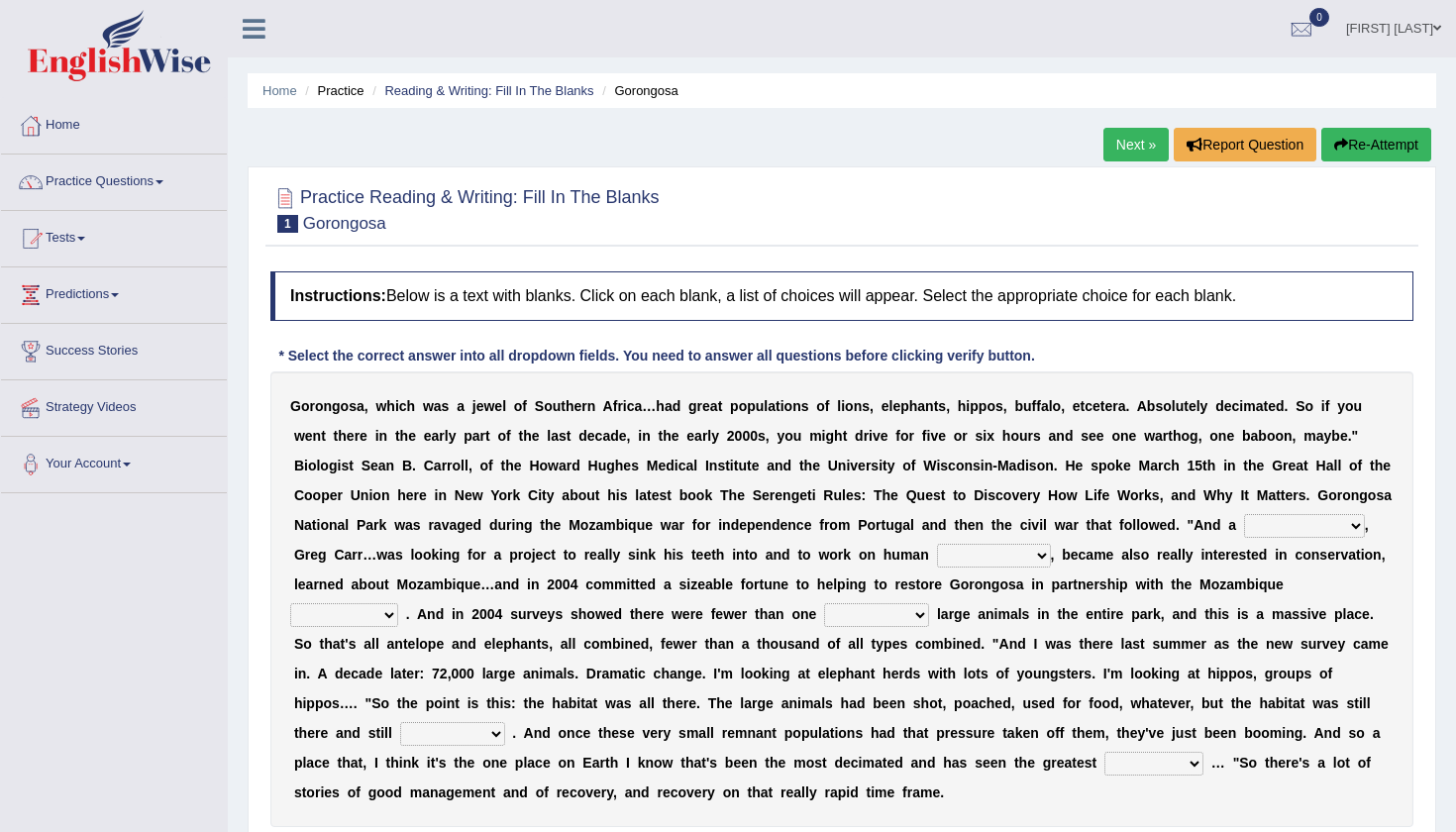 scroll, scrollTop: 0, scrollLeft: 0, axis: both 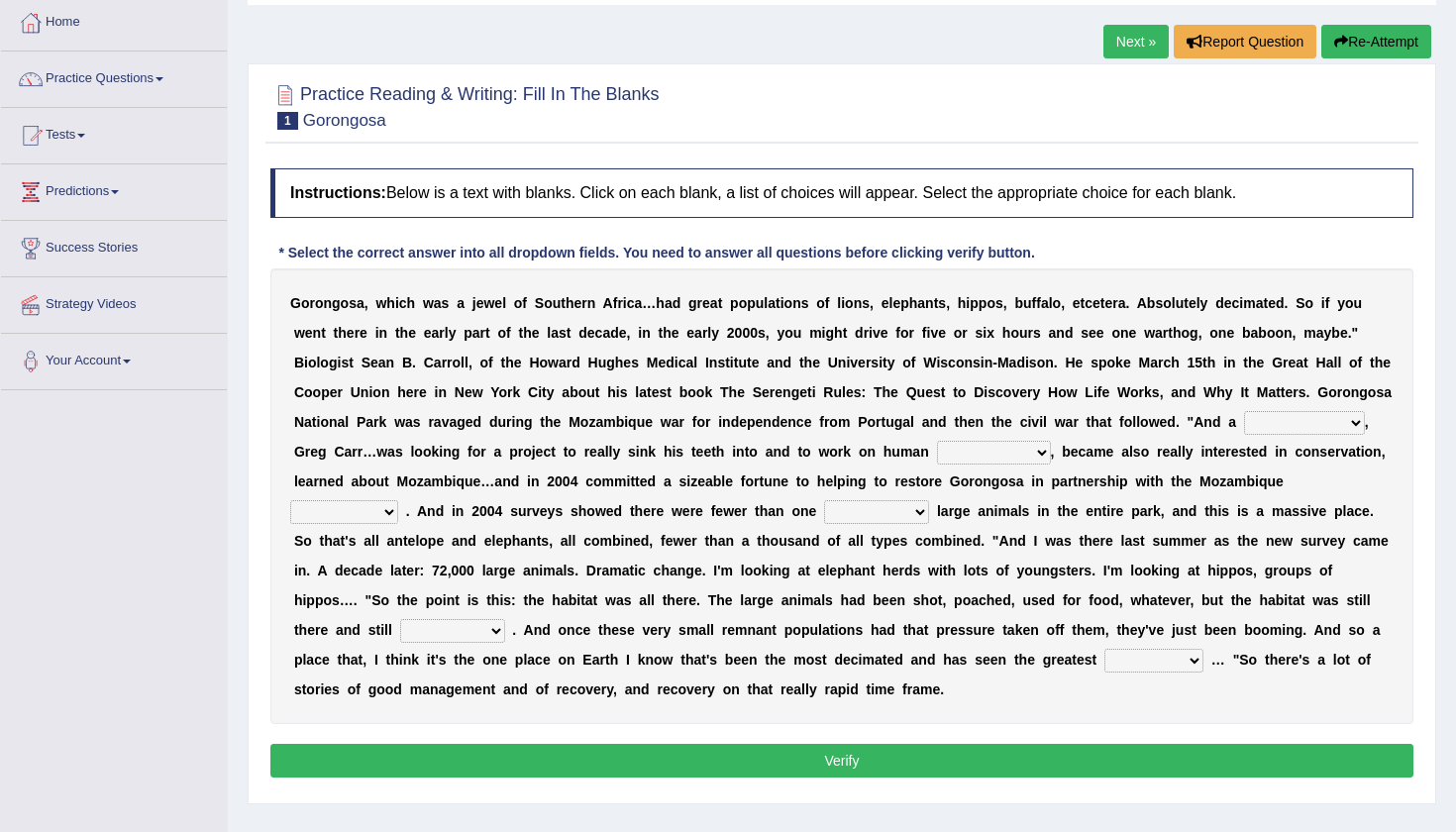 select on "development" 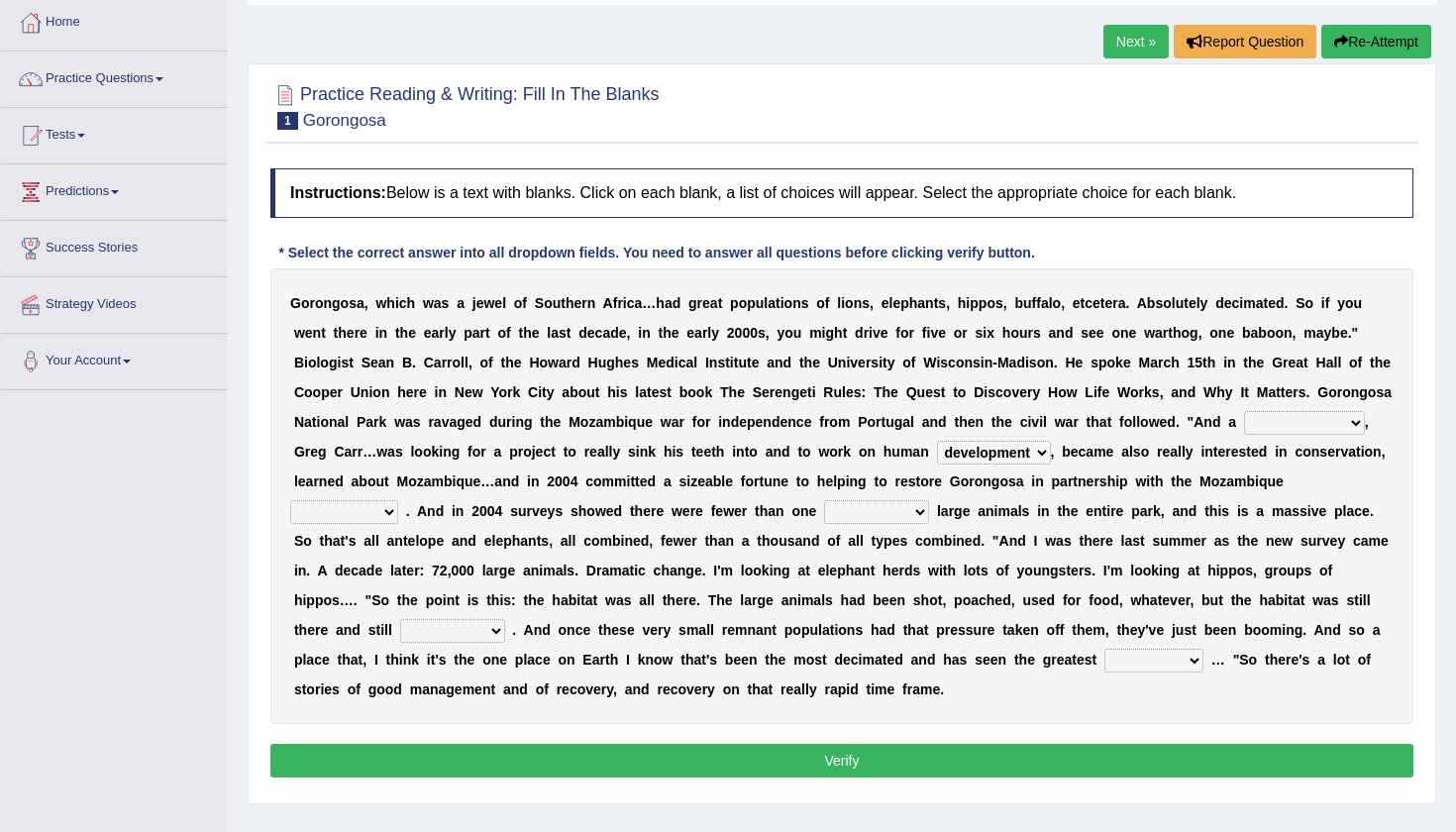 select on "recovery" 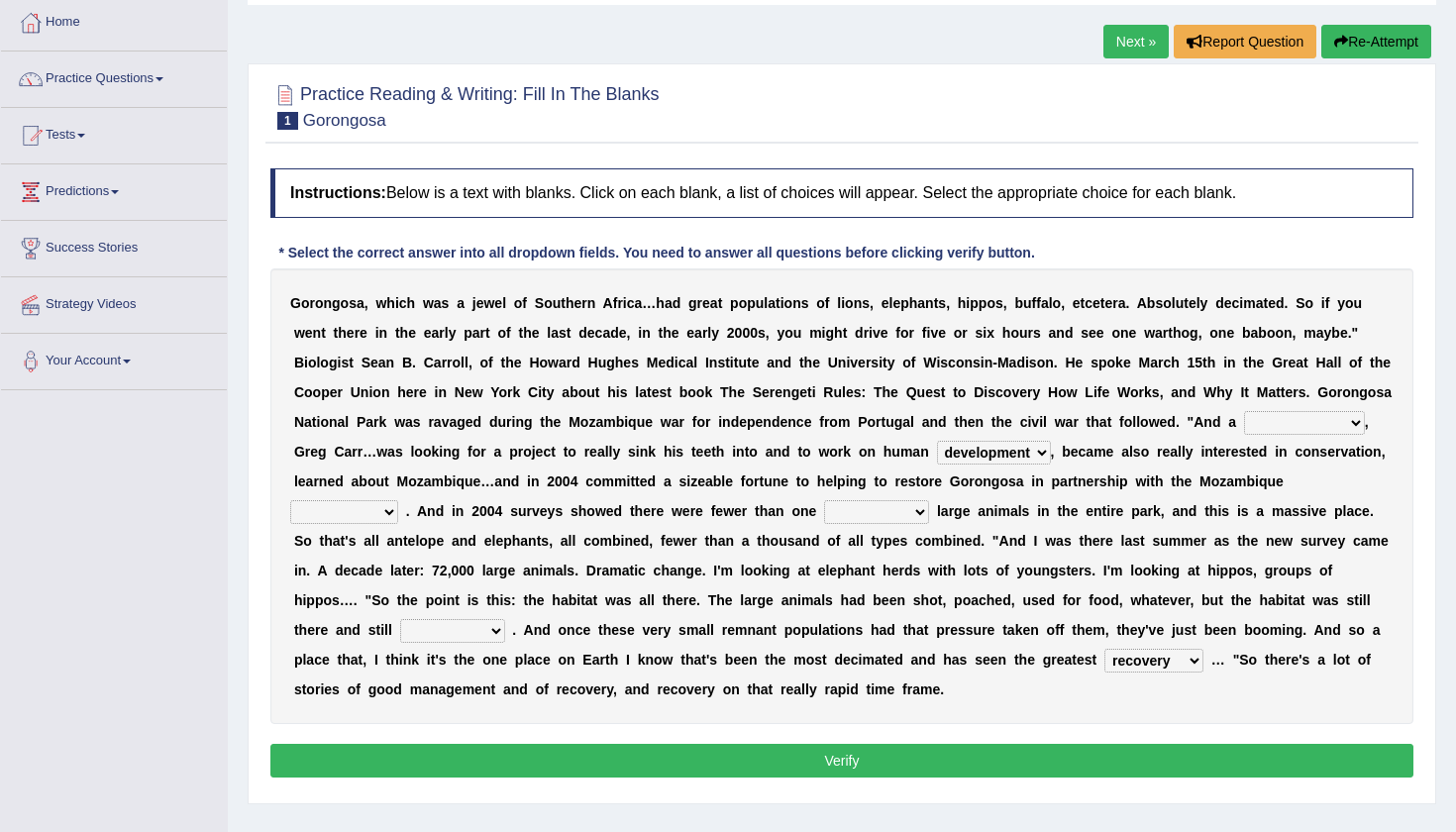 click on "G o r o n g o s a ,   w h i c h   w a s   a   j e w e l   o f   S o u t h e r n   A f r i c a … h a d   g r e a t   p o p u l a t i o n s   o f   l i o n s ,   e l e p h a n t s ,   h i p p o s ,   b u f f a l o ,   e t c e t e r a .   A b s o l u t e l y   d e c i m a t e d .   S o   i f   y o u   w e n t   t h e r e   i n   t h e   e a r l y   p a r t   o f   t h e   l a s t   d e c a d e ,   i n   t h e   e a r l y   2 0 0 0 s ,   y o u   m i g h t   d r i v e   f o r   f i v e   o r   s i x   h o u r s   a n d   s e e   o n e   w a r t h o g ,   o n e   b a b o o n ,   m a y b e . "   B i o l o g i s t   [FIRST]   [LAST] ,   o f   t h e   H o w a r d   H u g h e s   M e d i c a l   I n s t i t u t e   a n d   t h e   U n i v e r s i t y   o f   W i s c o n s i n - M a d i s o n .   H e   s p o k e   M a r c h   1 5 t h   i n   t h e   G r e a t   H" at bounding box center (842, 496) 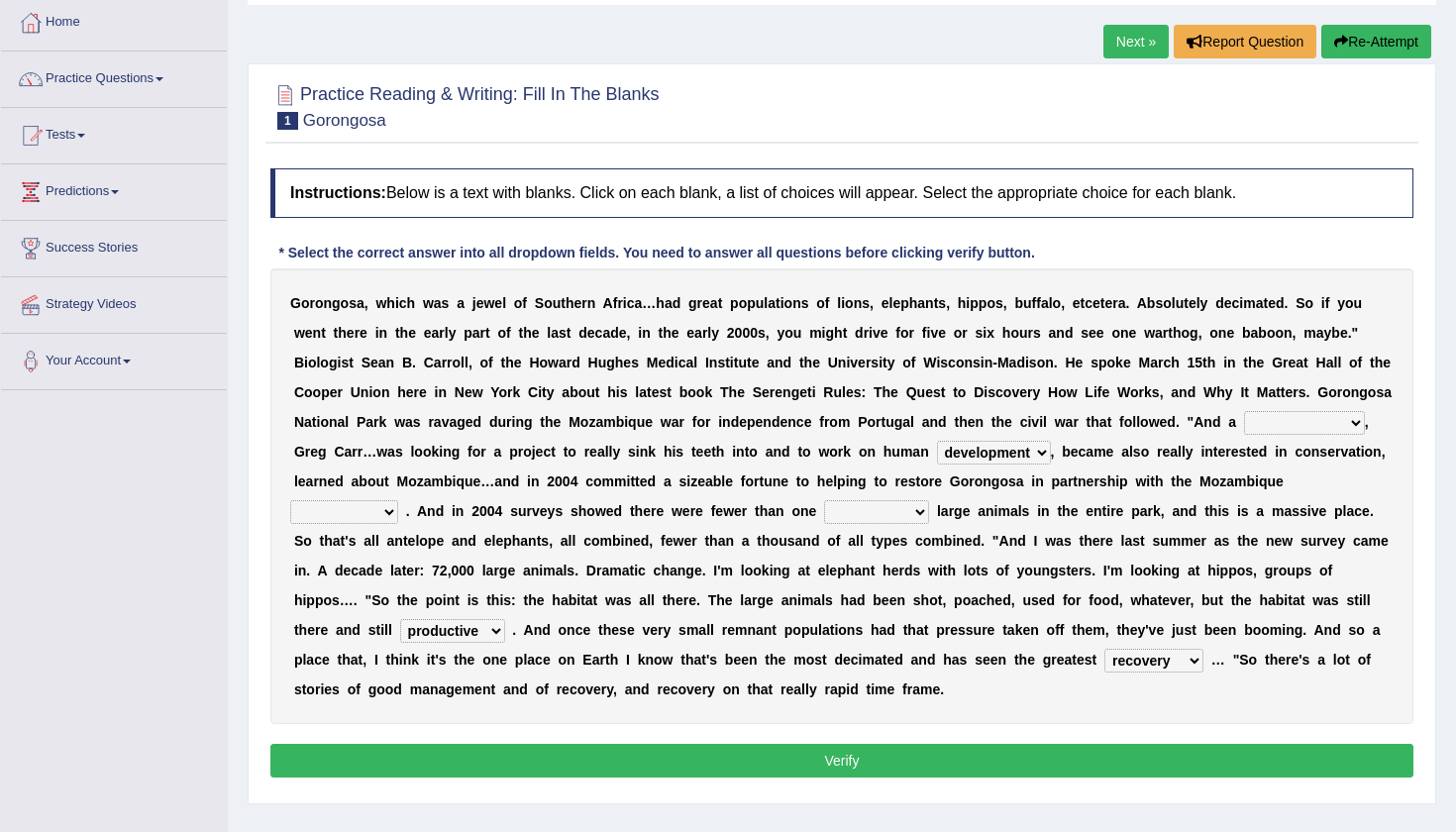 select on "compulsive" 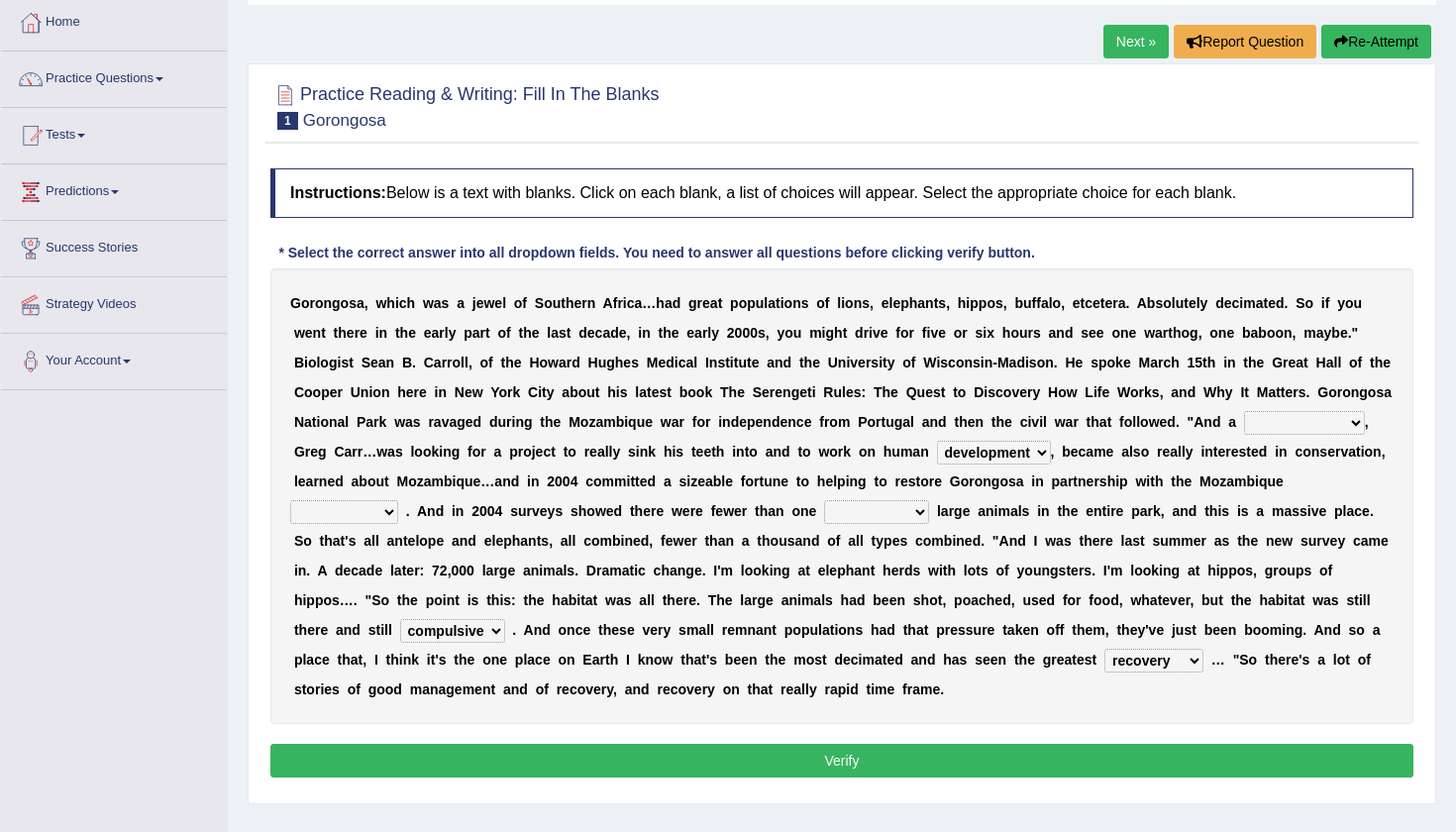 select on "government" 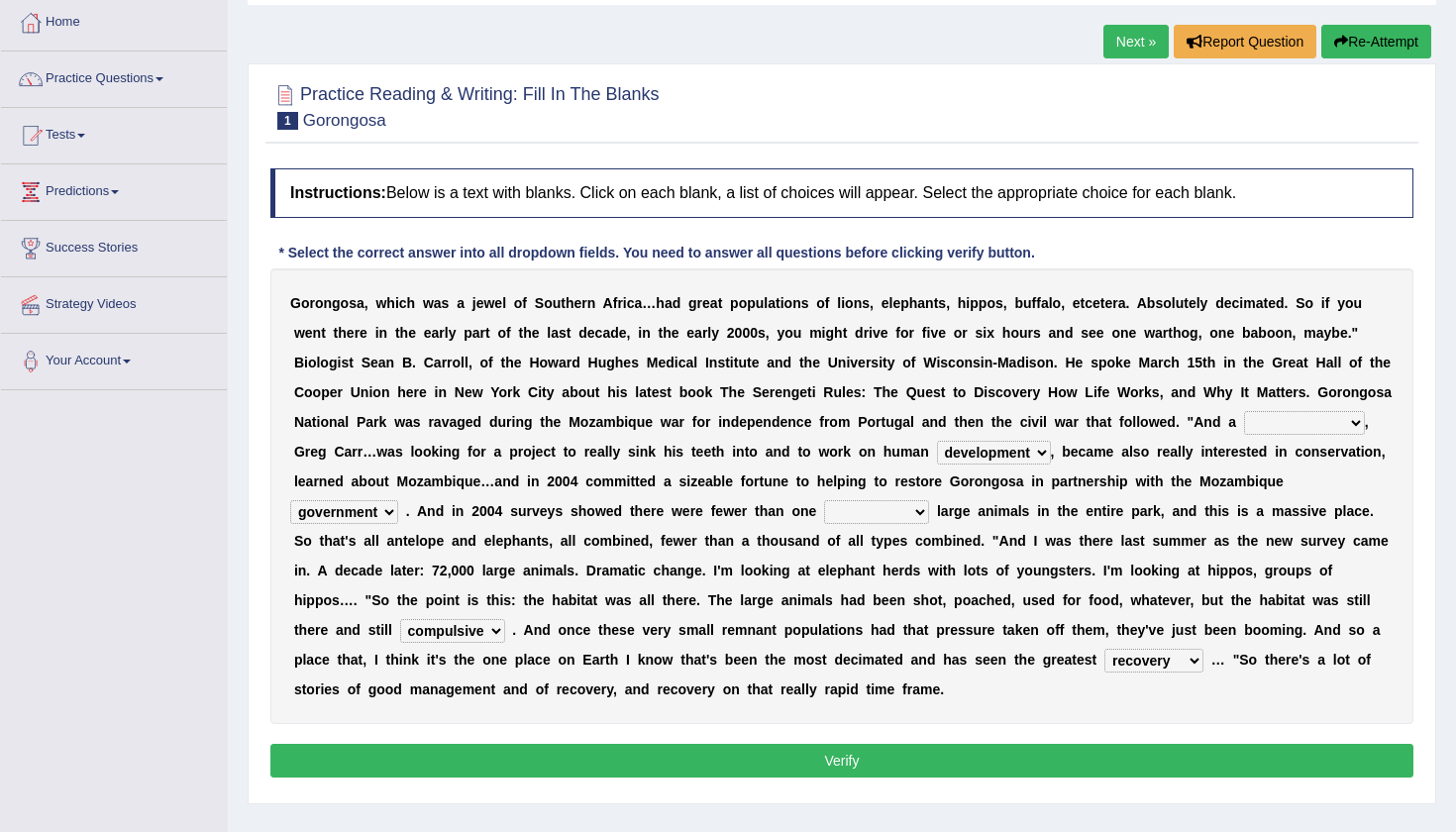 click on "Verify" at bounding box center (842, 761) 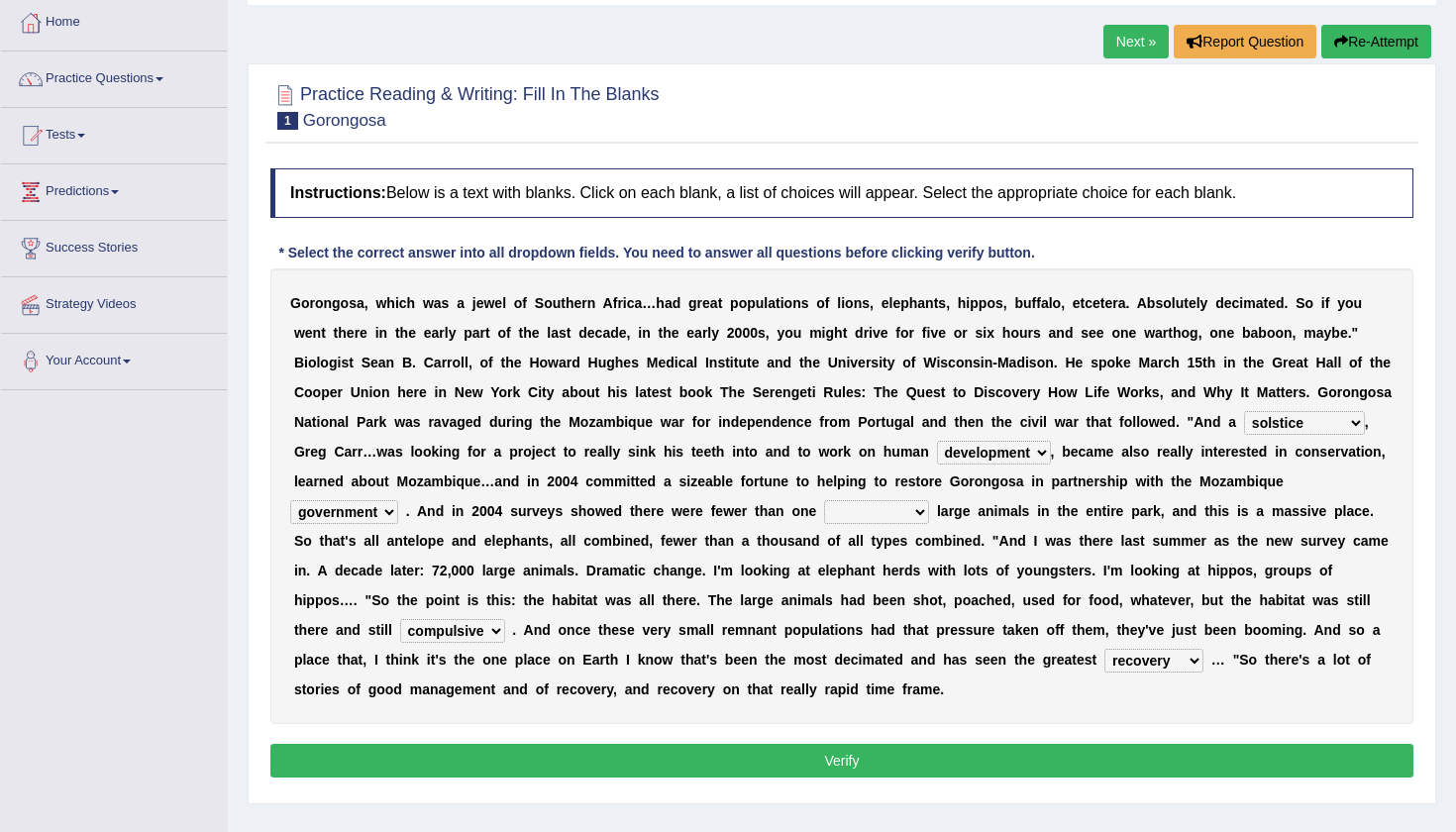 select on "passion" 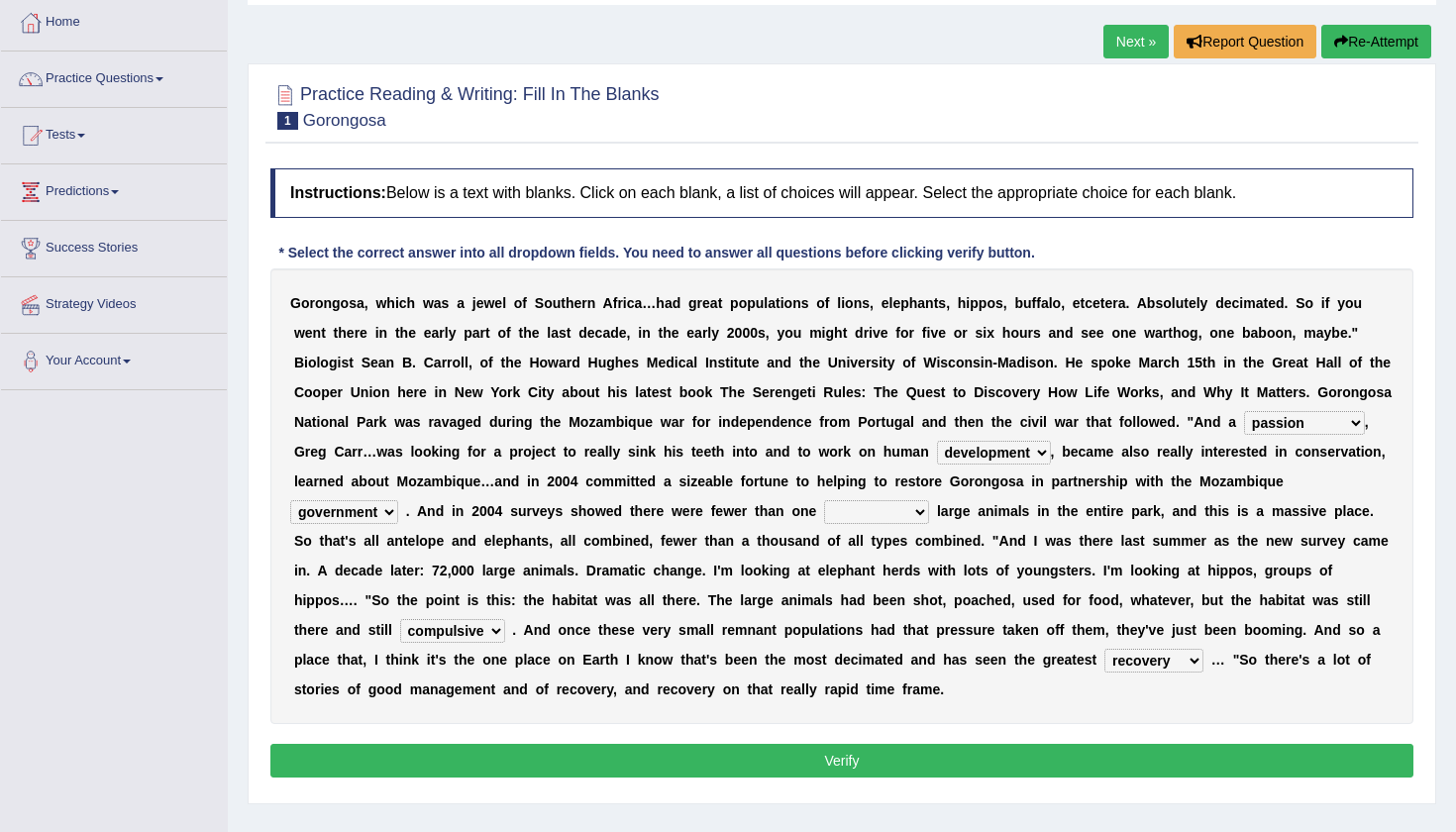 click on "G o r o n g o s a ,   w h i c h   w a s   a   j e w e l   o f   S o u t h e r n   A f r i c a … h a d   g r e a t   p o p u l a t i o n s   o f   l i o n s ,   e l e p h a n t s ,   h i p p o s ,   b u f f a l o ,   e t c e t e r a .   A b s o l u t e l y   d e c i m a t e d .   S o   i f   y o u   w e n t   t h e r e   i n   t h e   e a r l y   p a r t   o f   t h e   l a s t   d e c a d e ,   i n   t h e   e a r l y   2 0 0 0 s ,   y o u   m i g h t   d r i v e   f o r   f i v e   o r   s i x   h o u r s   a n d   s e e   o n e   w a r t h o g ,   o n e   b a b o o n ,   m a y b e . "   B i o l o g i s t   [FIRST]   [LAST] ,   o f   t h e   H o w a r d   H u g h e s   M e d i c a l   I n s t i t u t e   a n d   t h e   U n i v e r s i t y   o f   W i s c o n s i n - M a d i s o n .   H e   s p o k e   M a r c h   1 5 t h   i n   t h e   G r e a t   H" at bounding box center [842, 496] 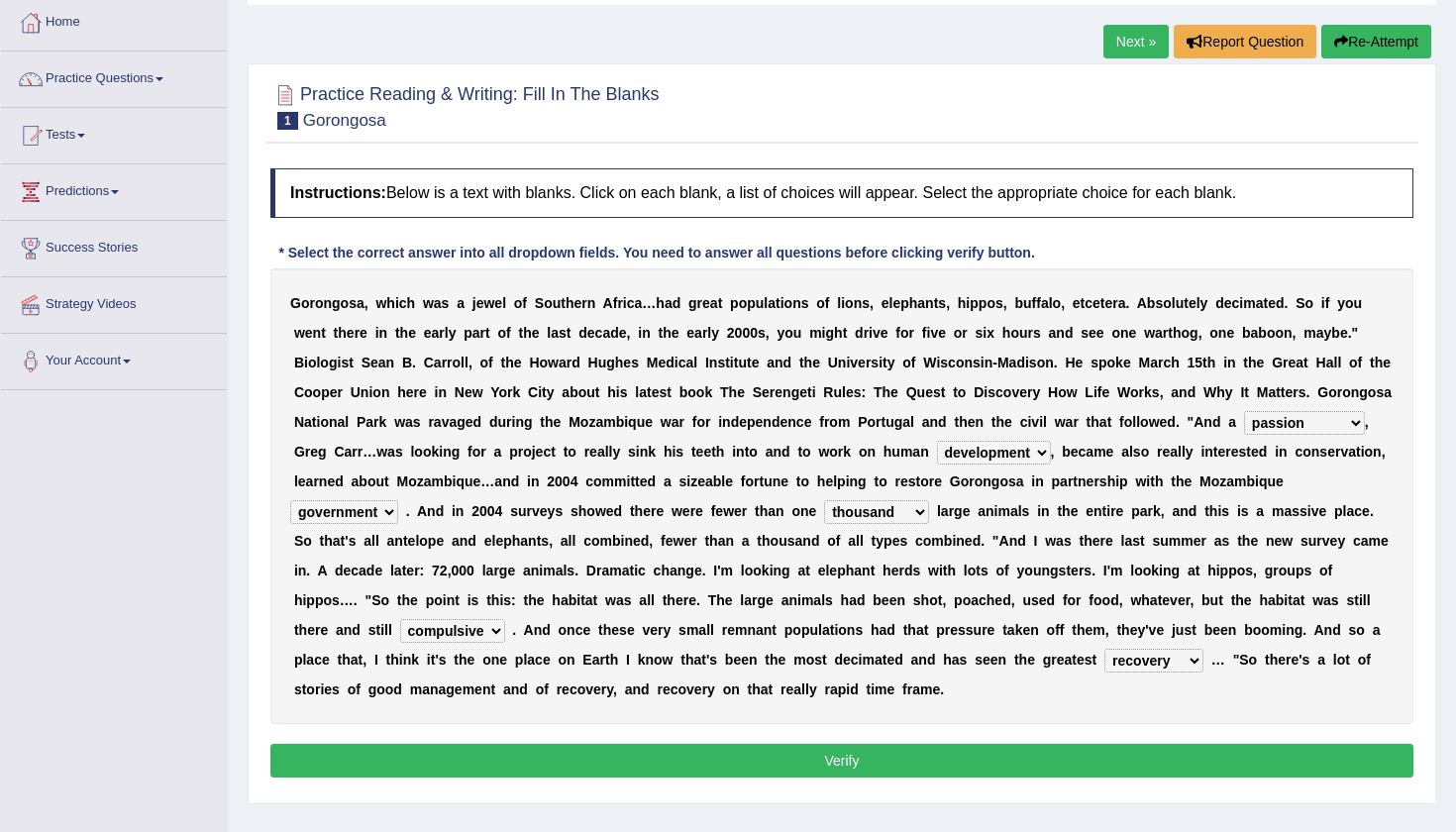 select on "roundest" 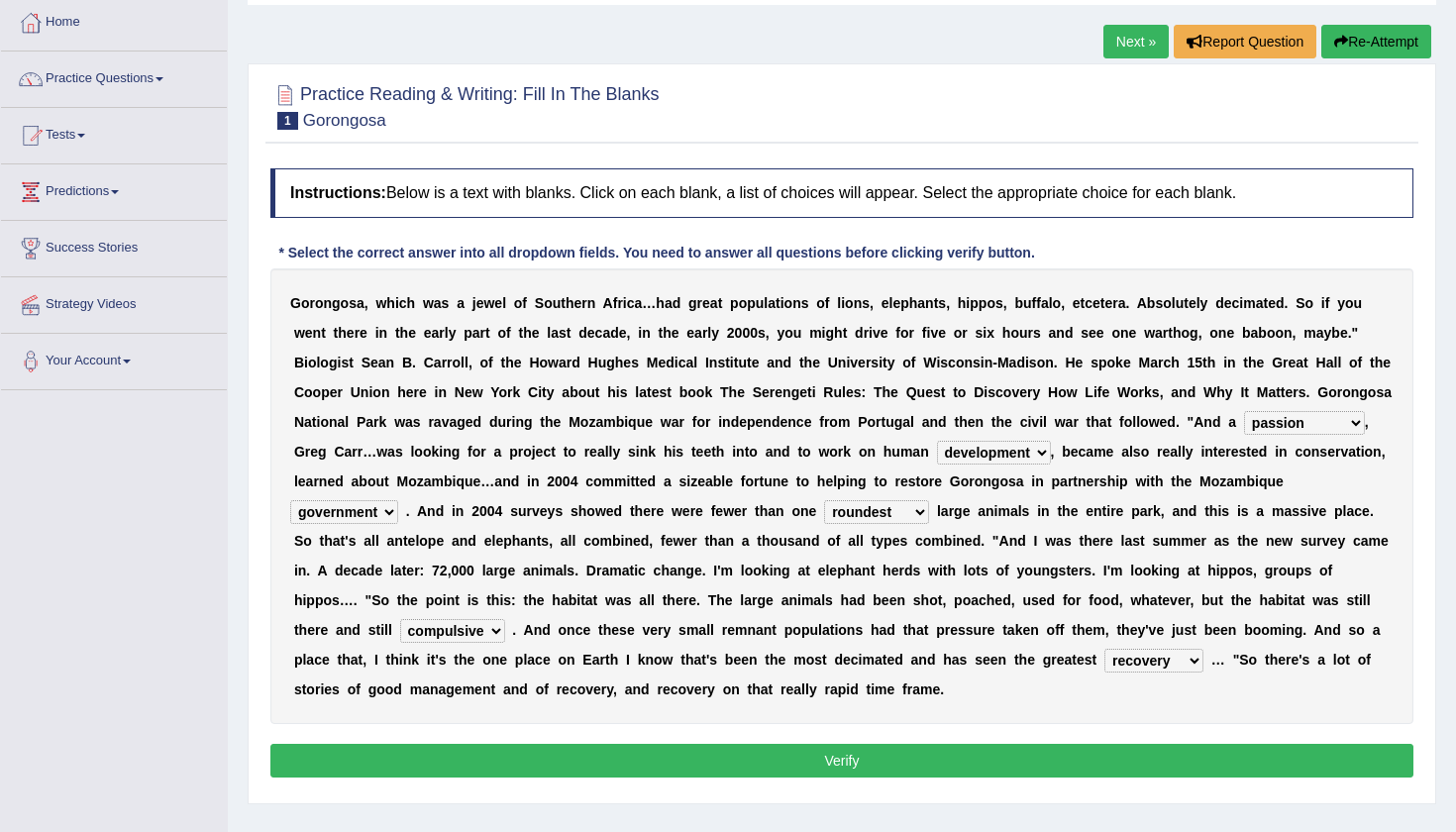 click on "Verify" at bounding box center [842, 761] 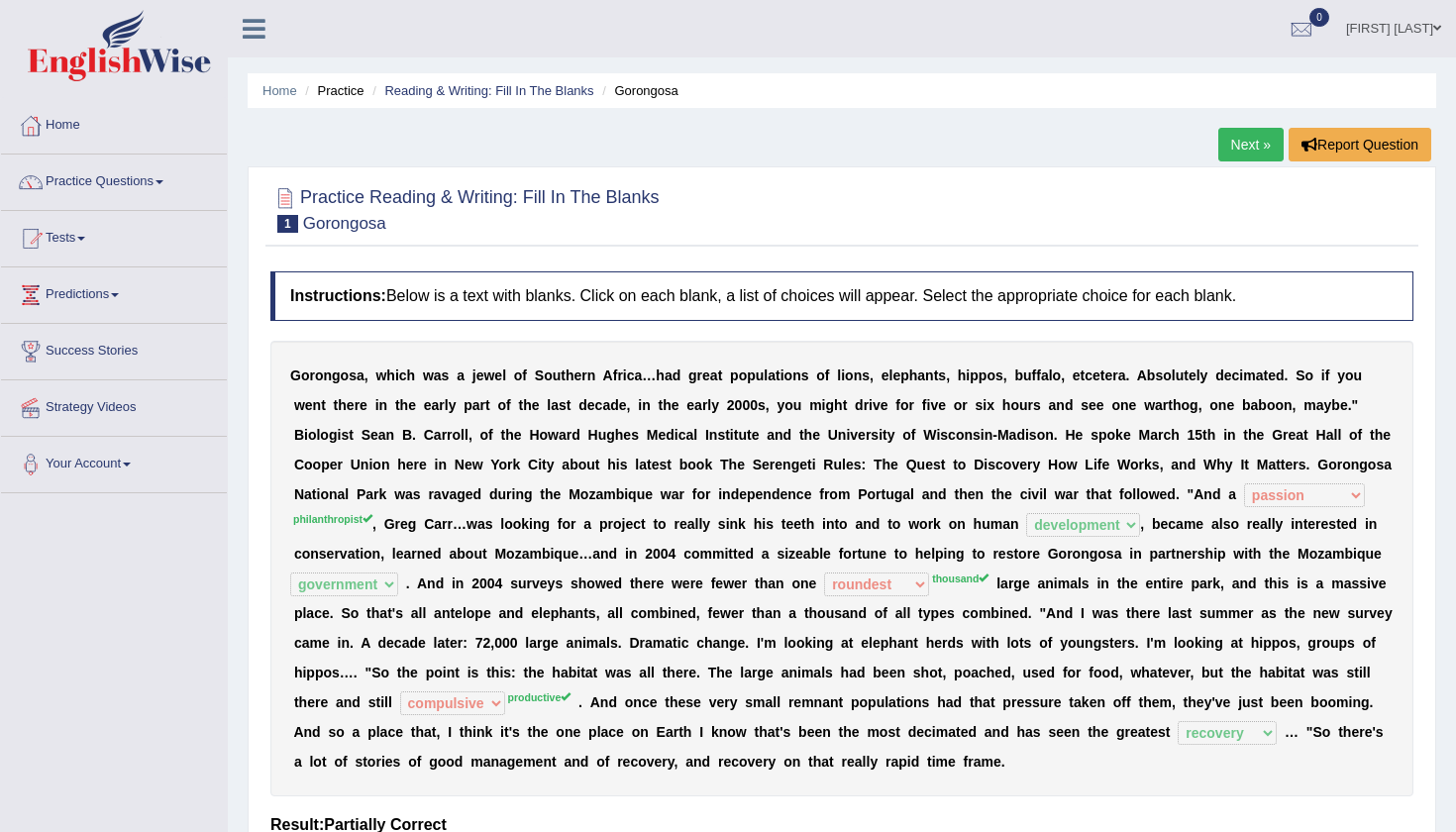 scroll, scrollTop: 0, scrollLeft: 0, axis: both 